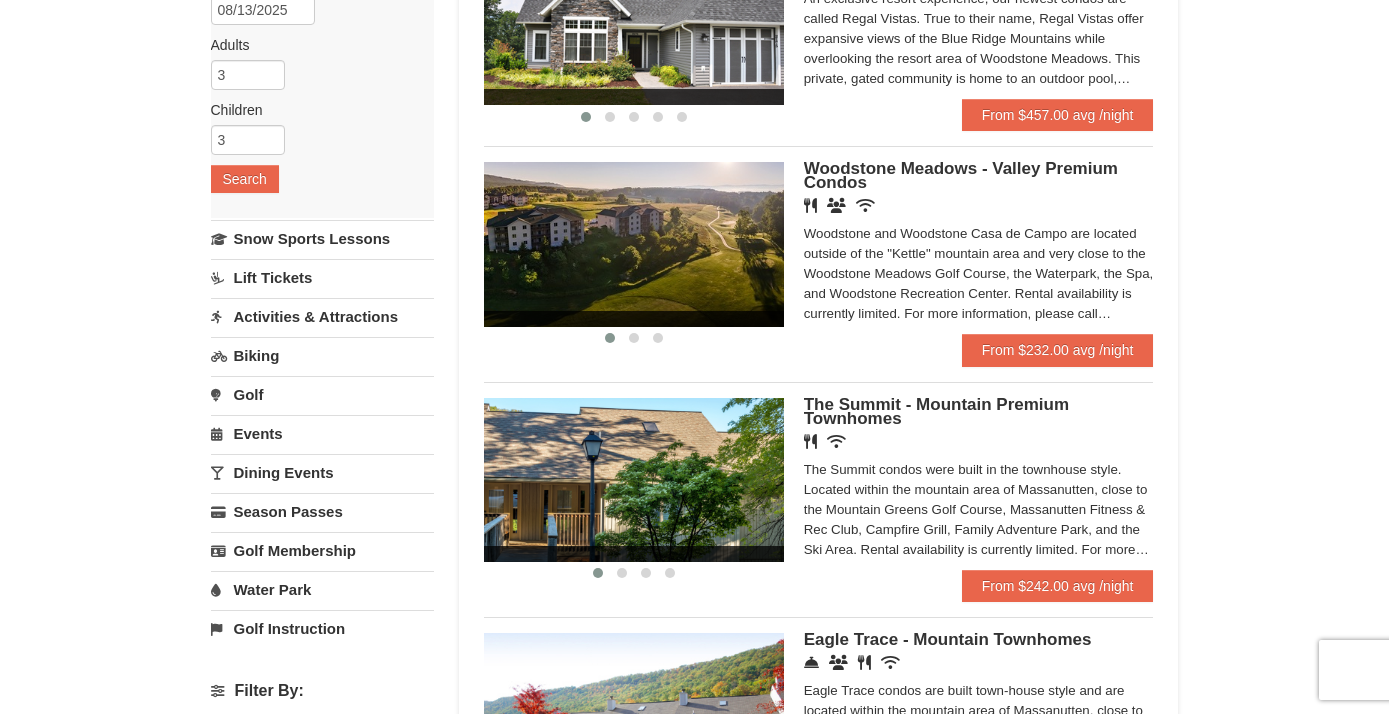 scroll, scrollTop: 255, scrollLeft: 0, axis: vertical 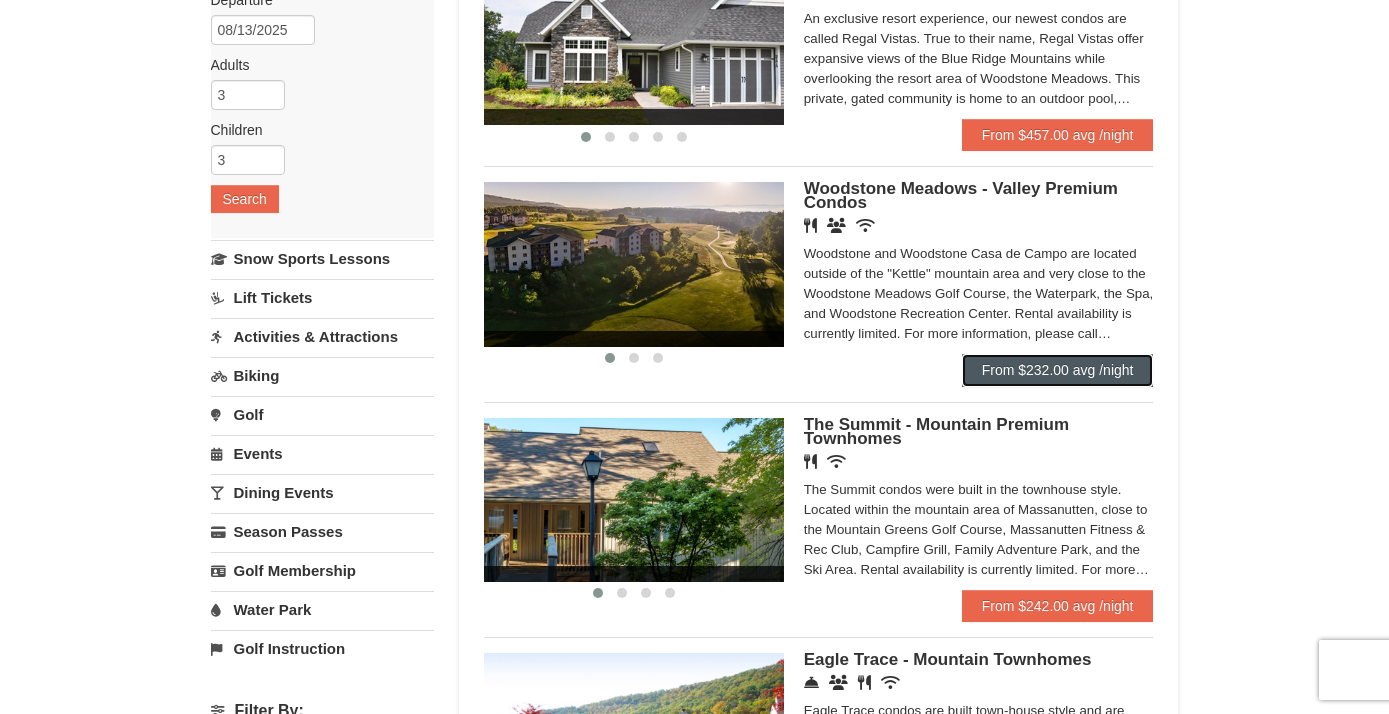 click on "From $232.00 avg /night" at bounding box center [1058, 370] 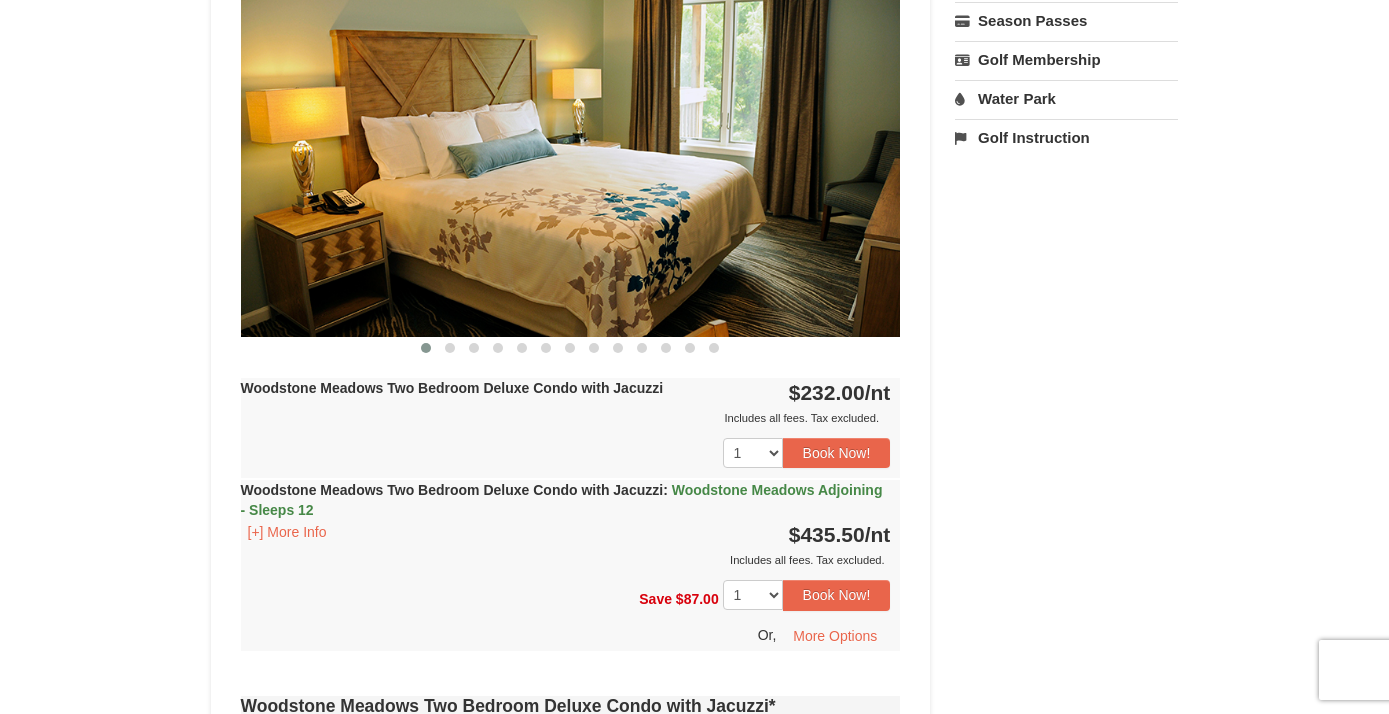scroll, scrollTop: 810, scrollLeft: 0, axis: vertical 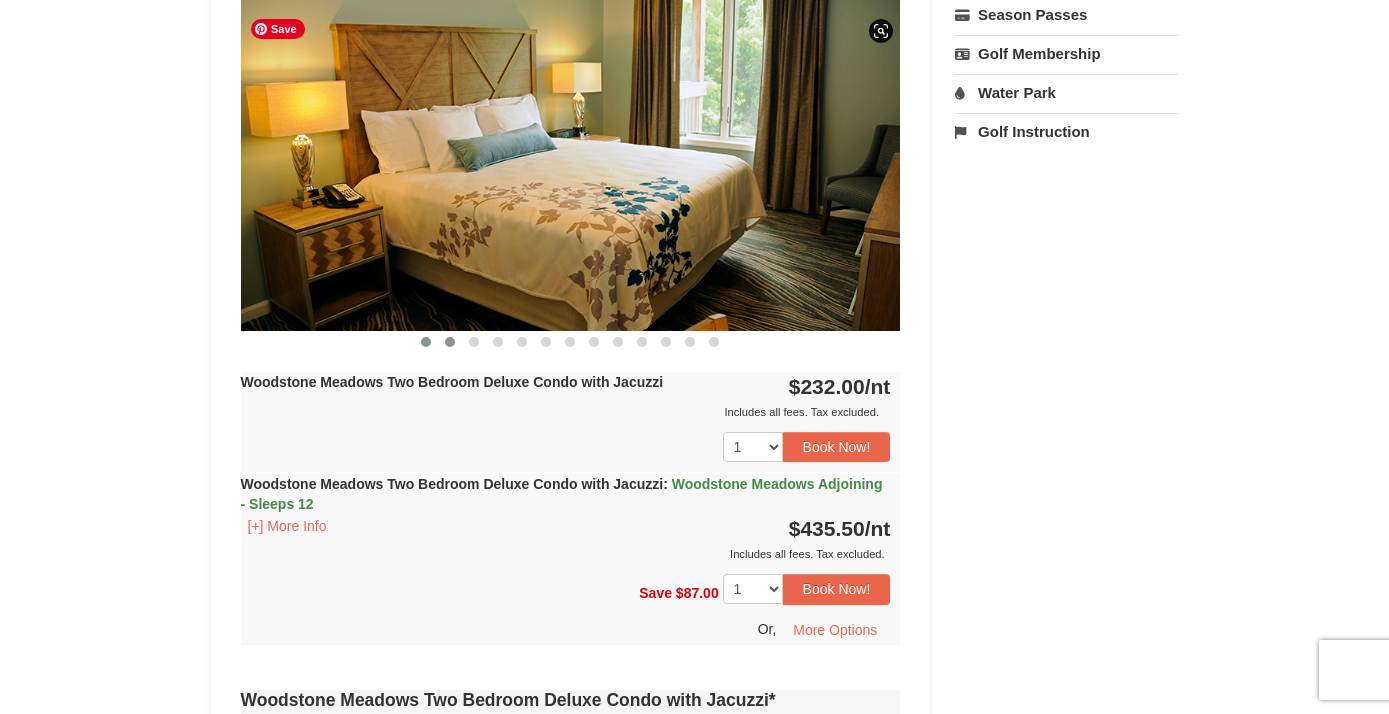 click at bounding box center [450, 342] 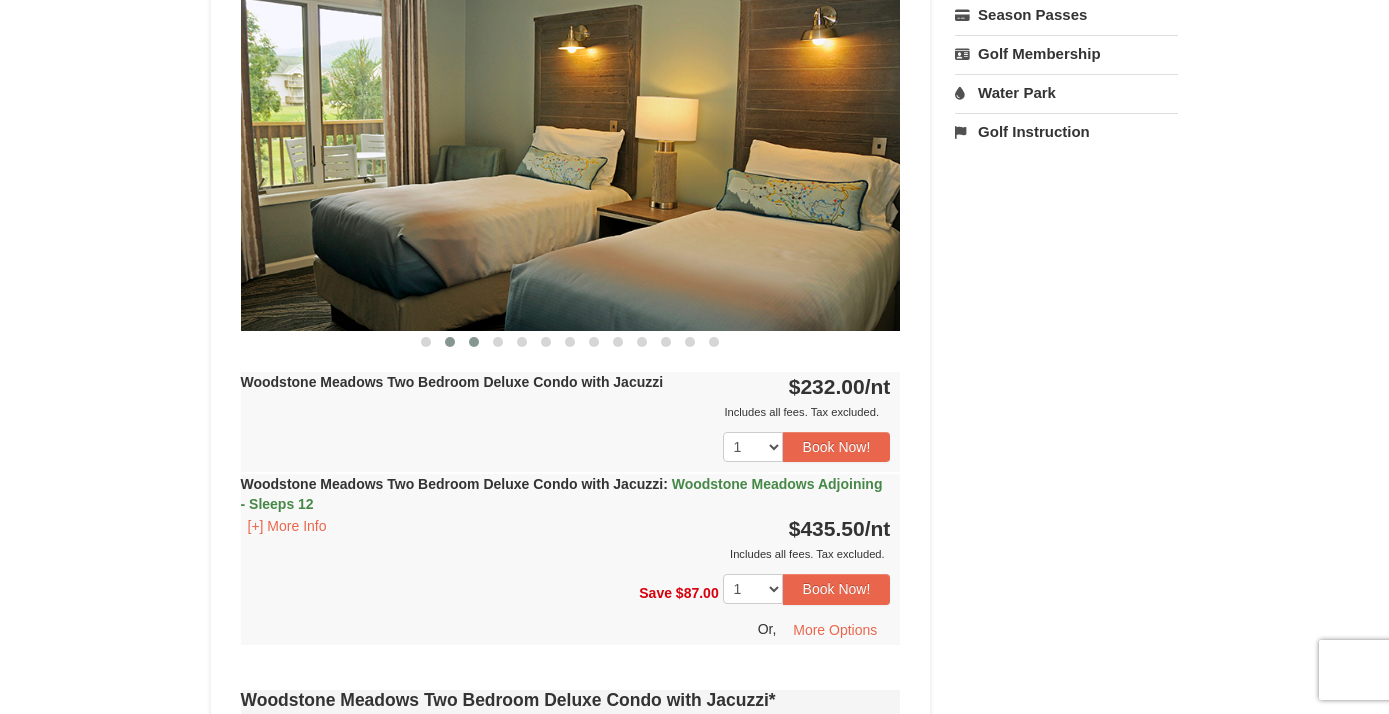 click at bounding box center (474, 342) 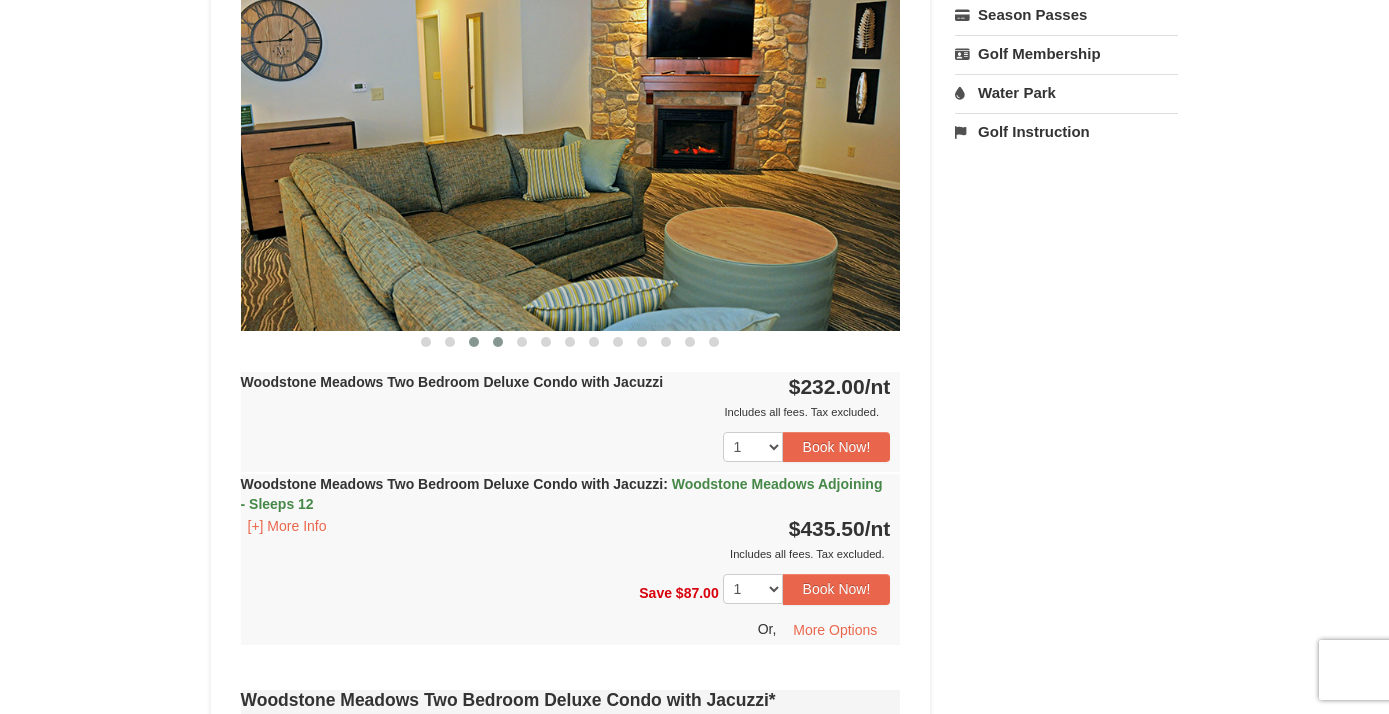 click at bounding box center (498, 342) 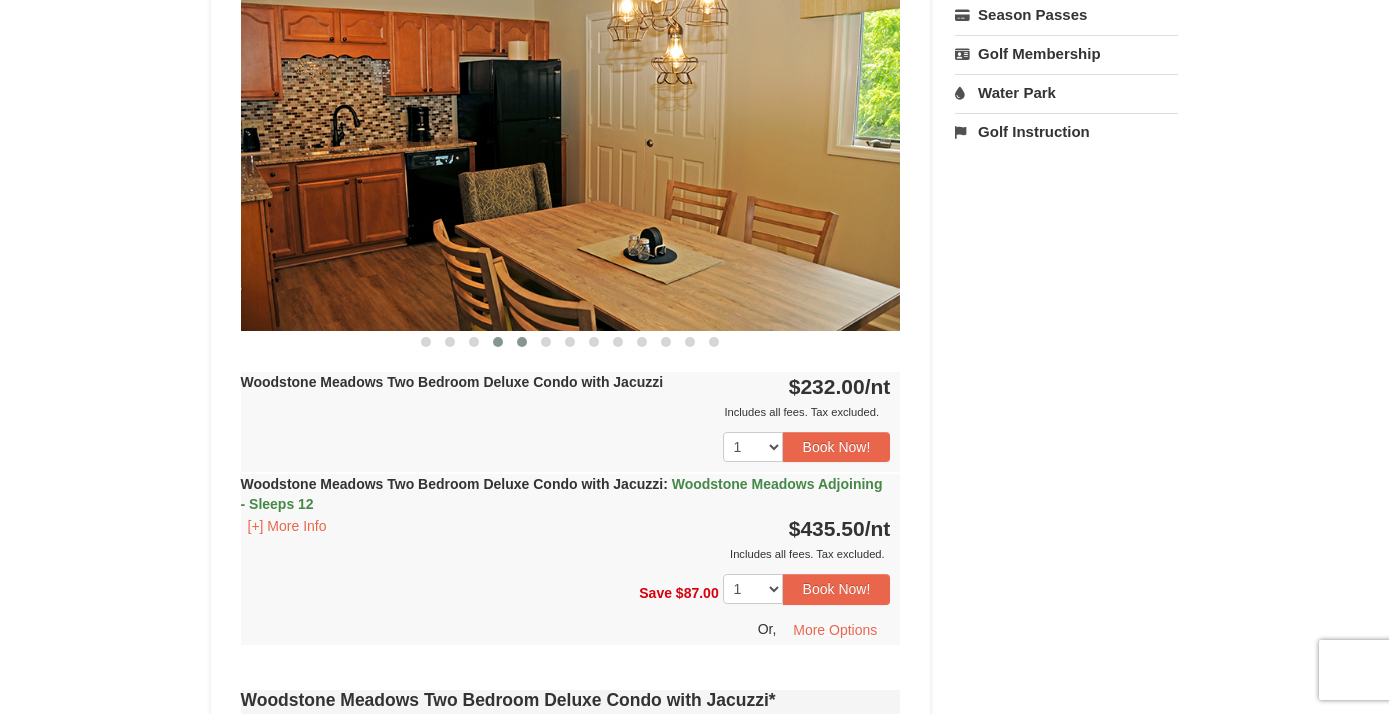 click at bounding box center [522, 342] 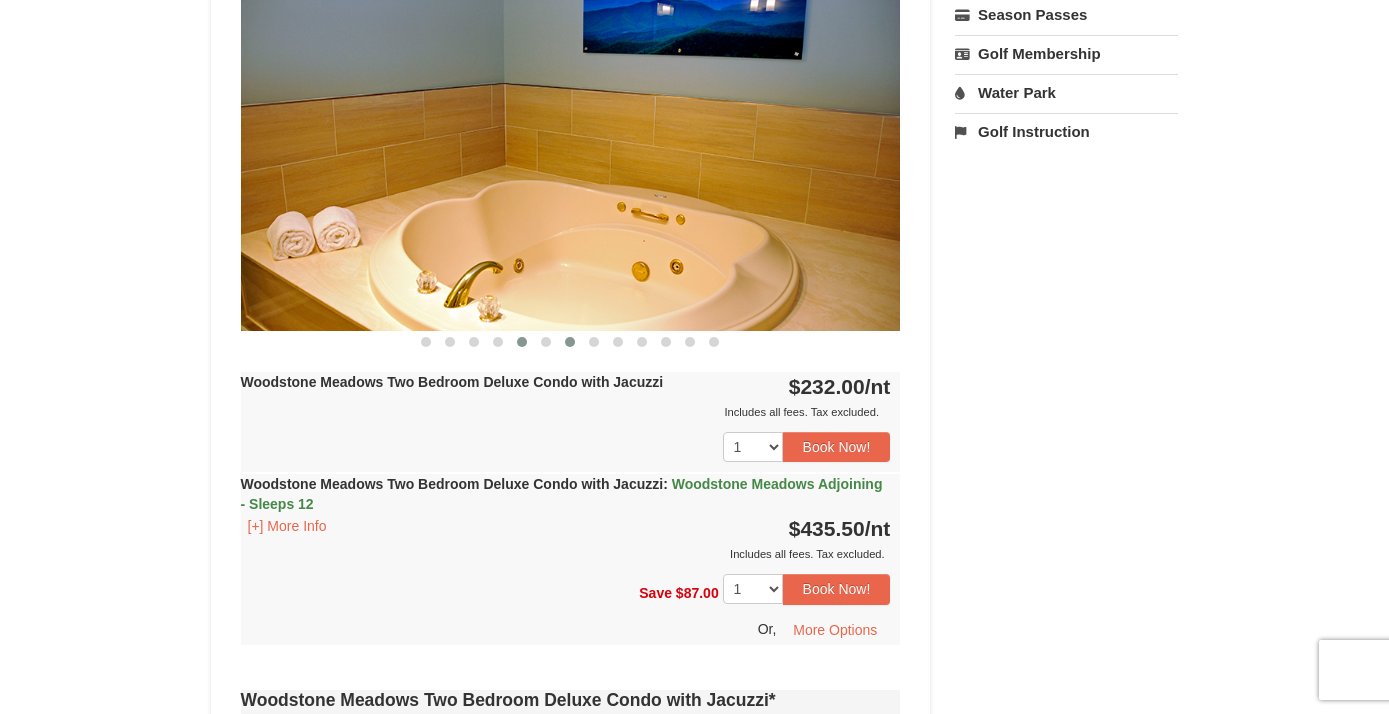 click at bounding box center (570, 342) 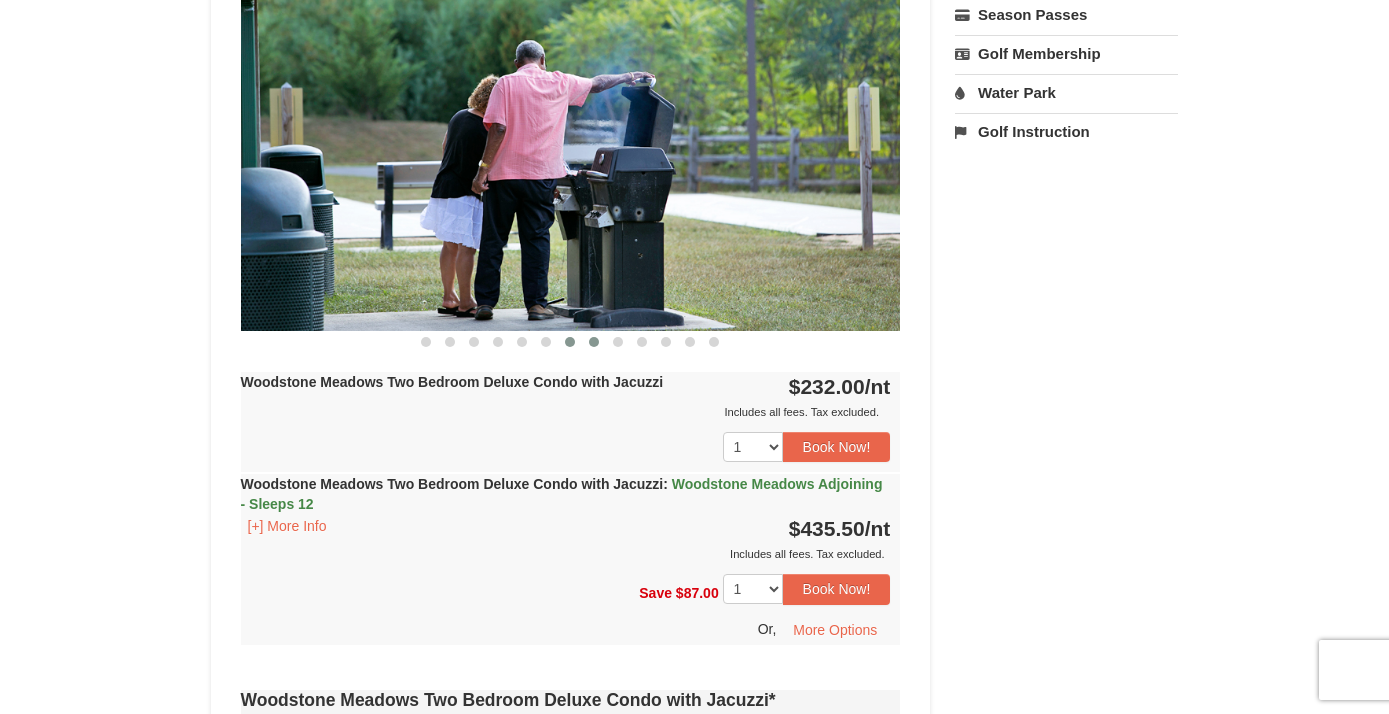 click at bounding box center [594, 342] 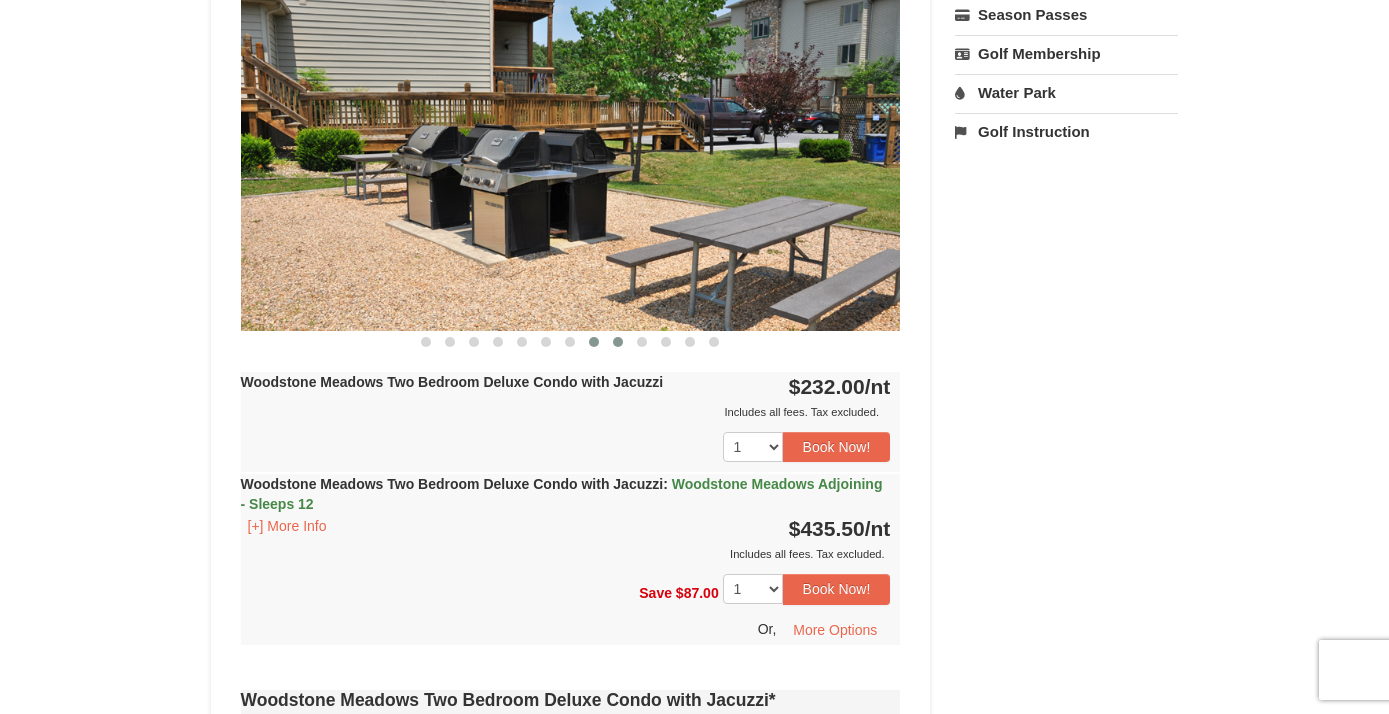 click at bounding box center (618, 342) 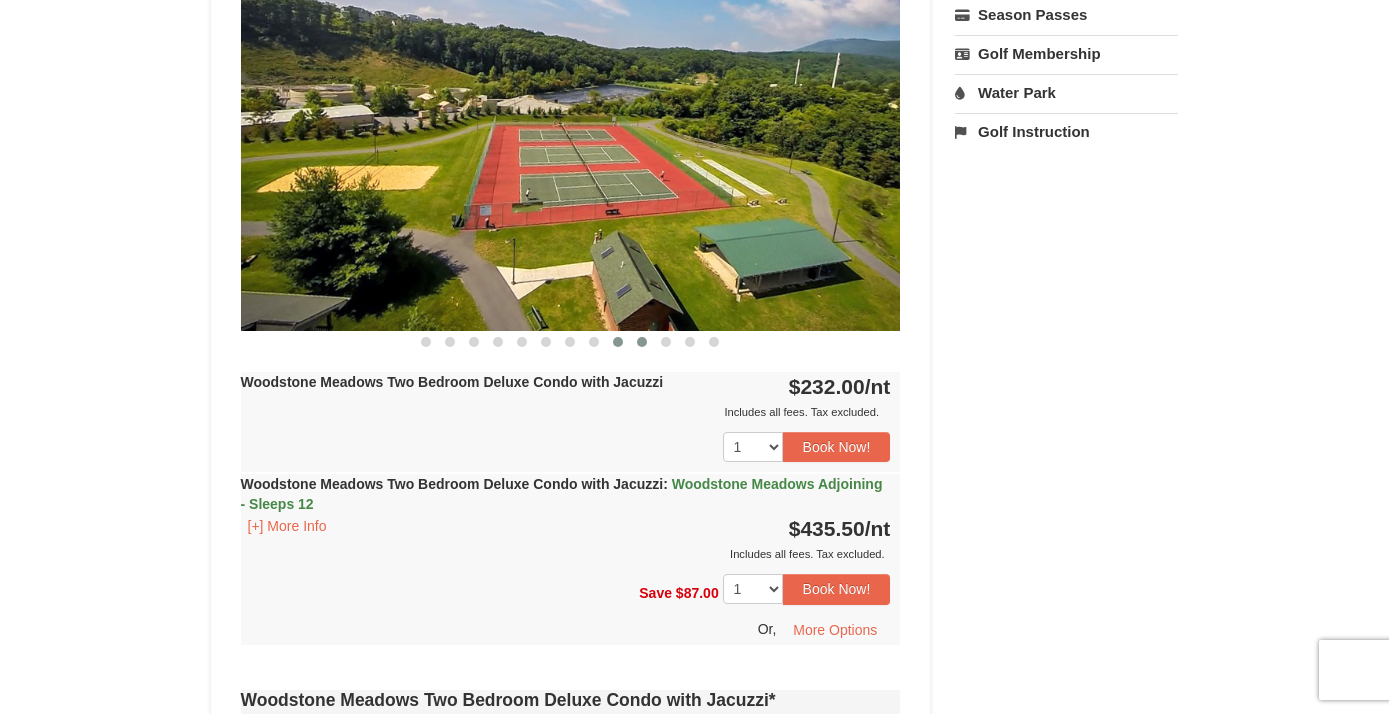 click at bounding box center (642, 342) 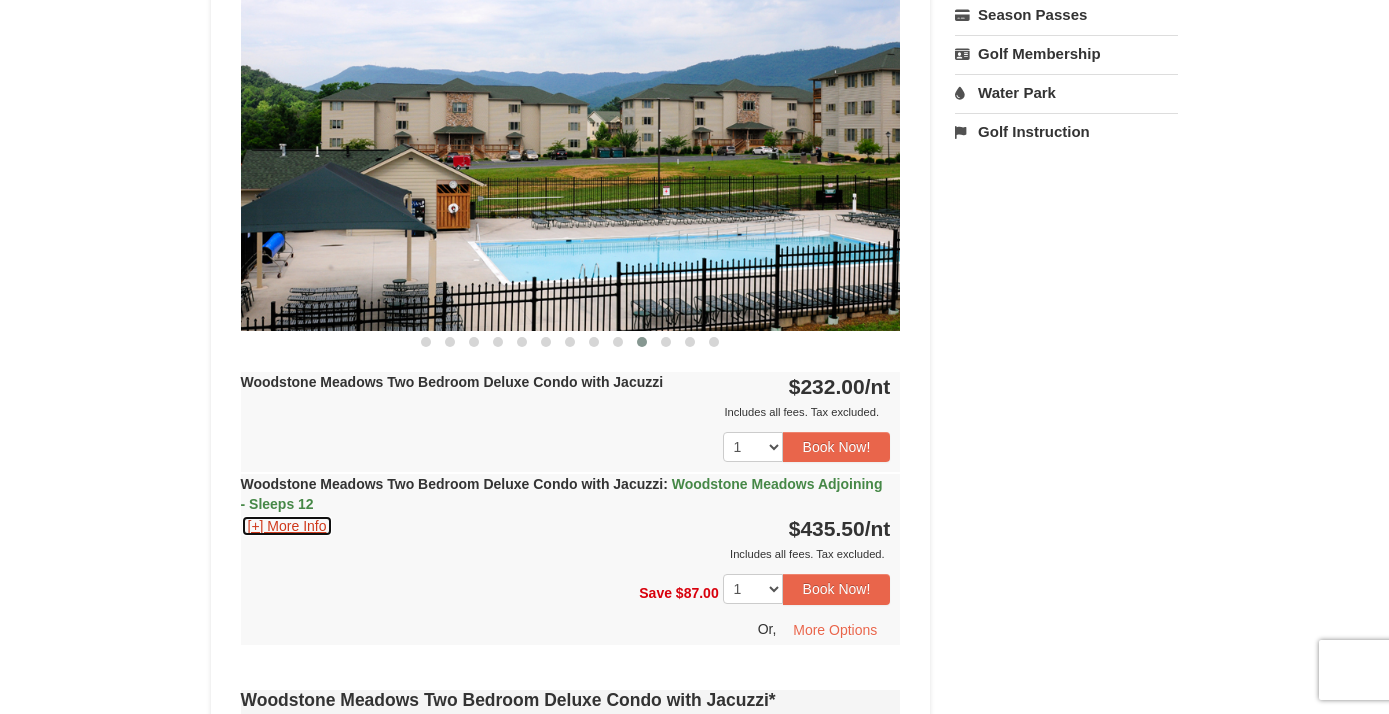 click on "[+] More Info" at bounding box center [287, 526] 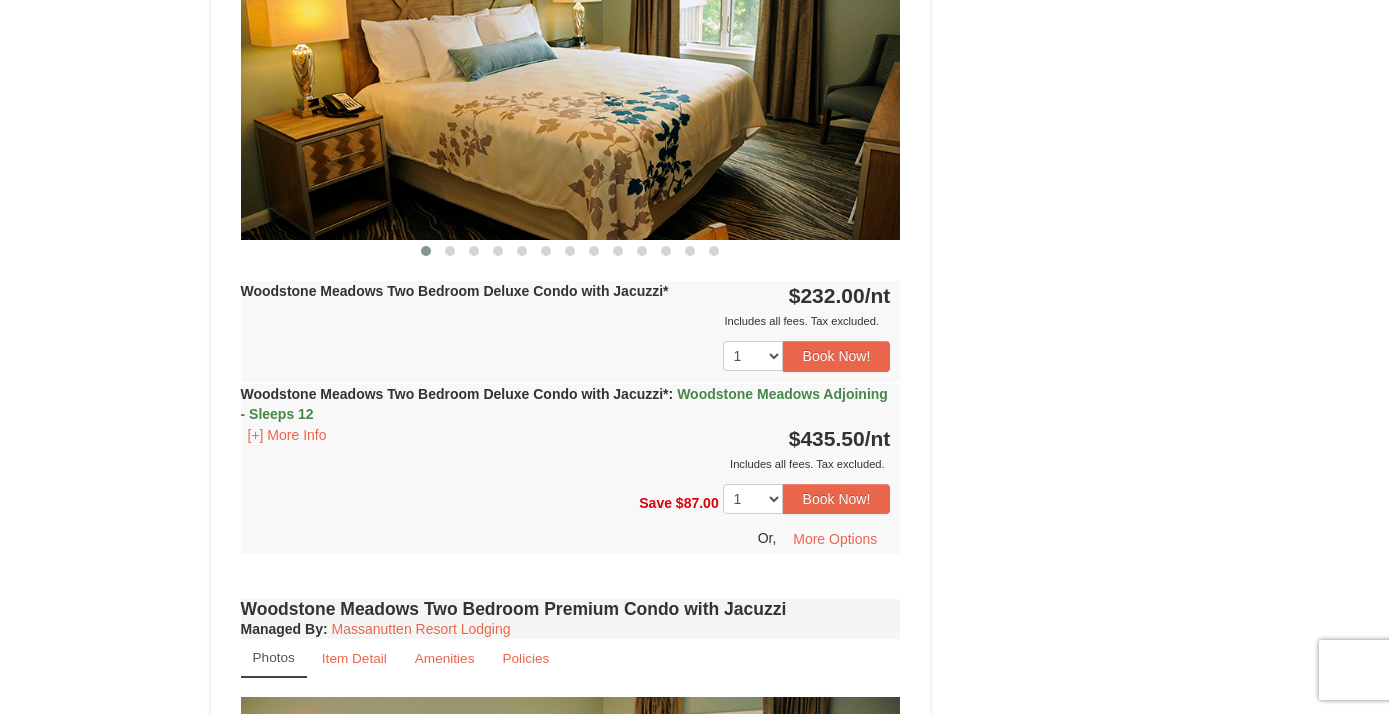 scroll, scrollTop: 1947, scrollLeft: 0, axis: vertical 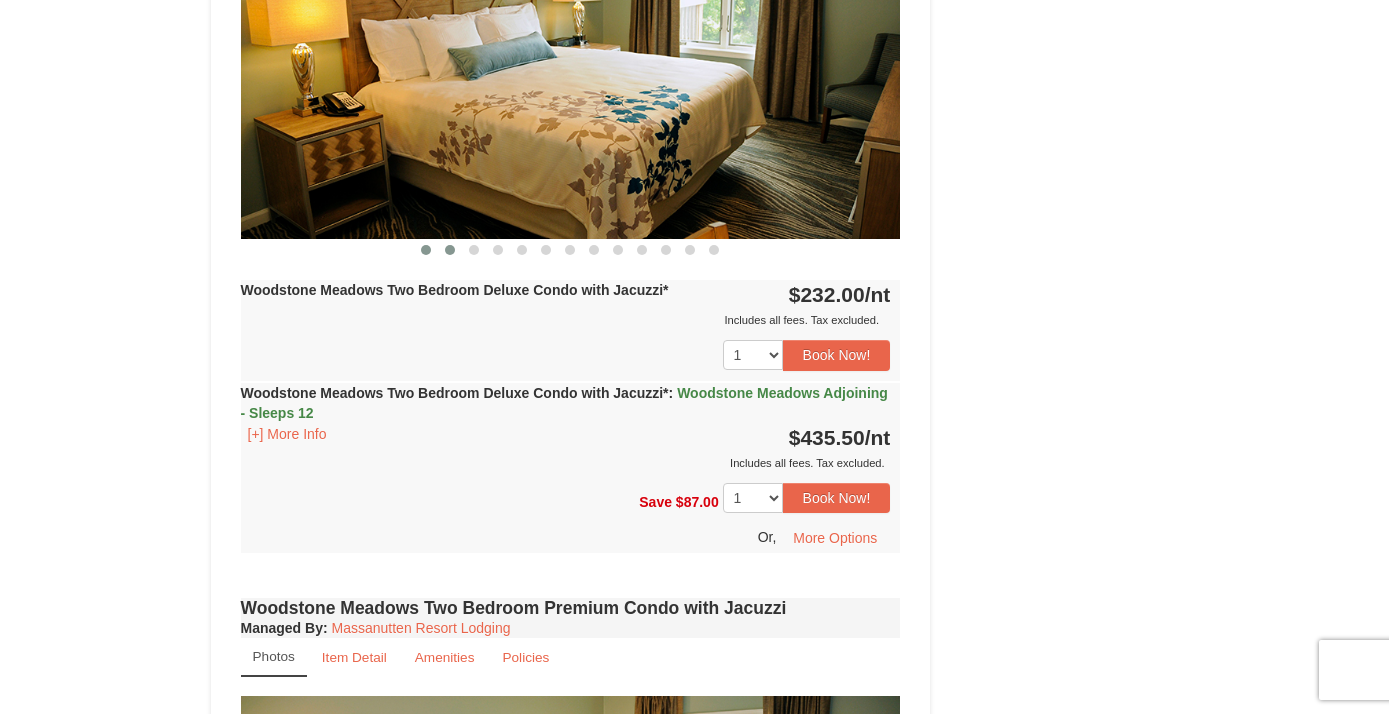 click at bounding box center (450, 250) 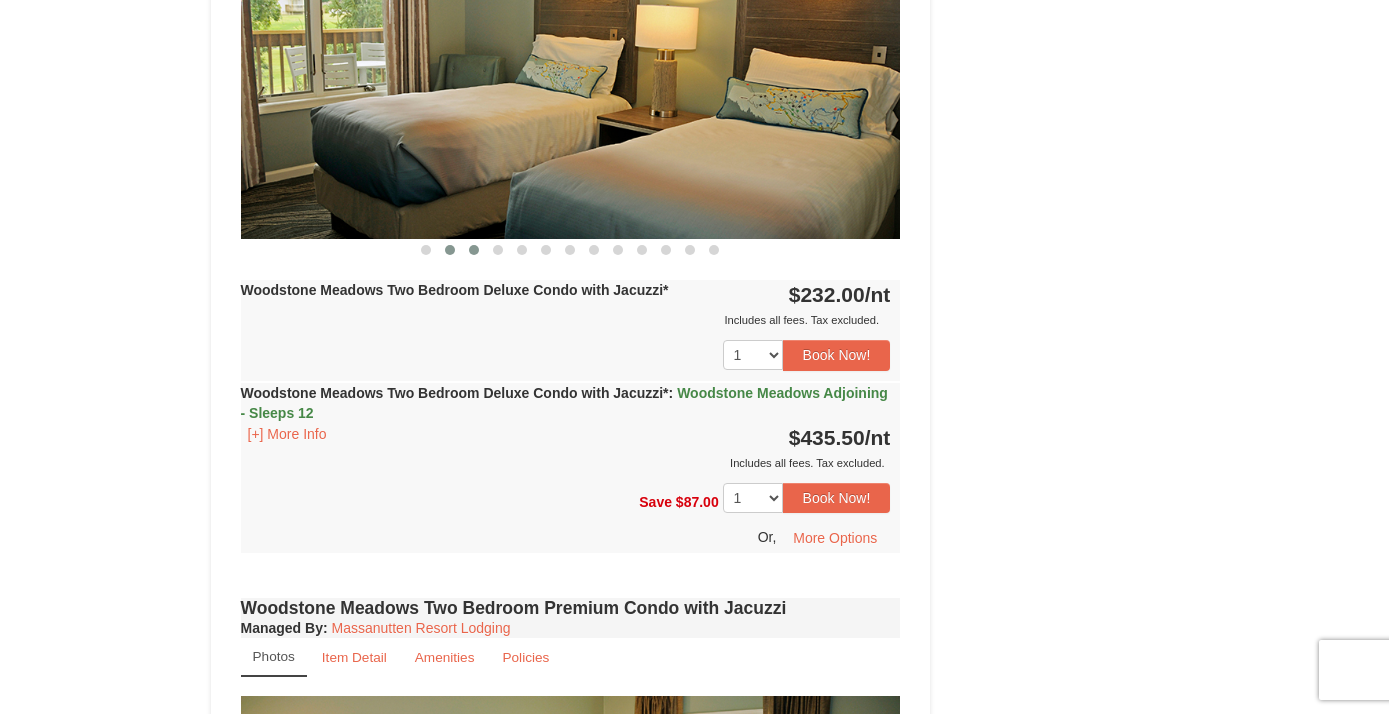 click at bounding box center (474, 250) 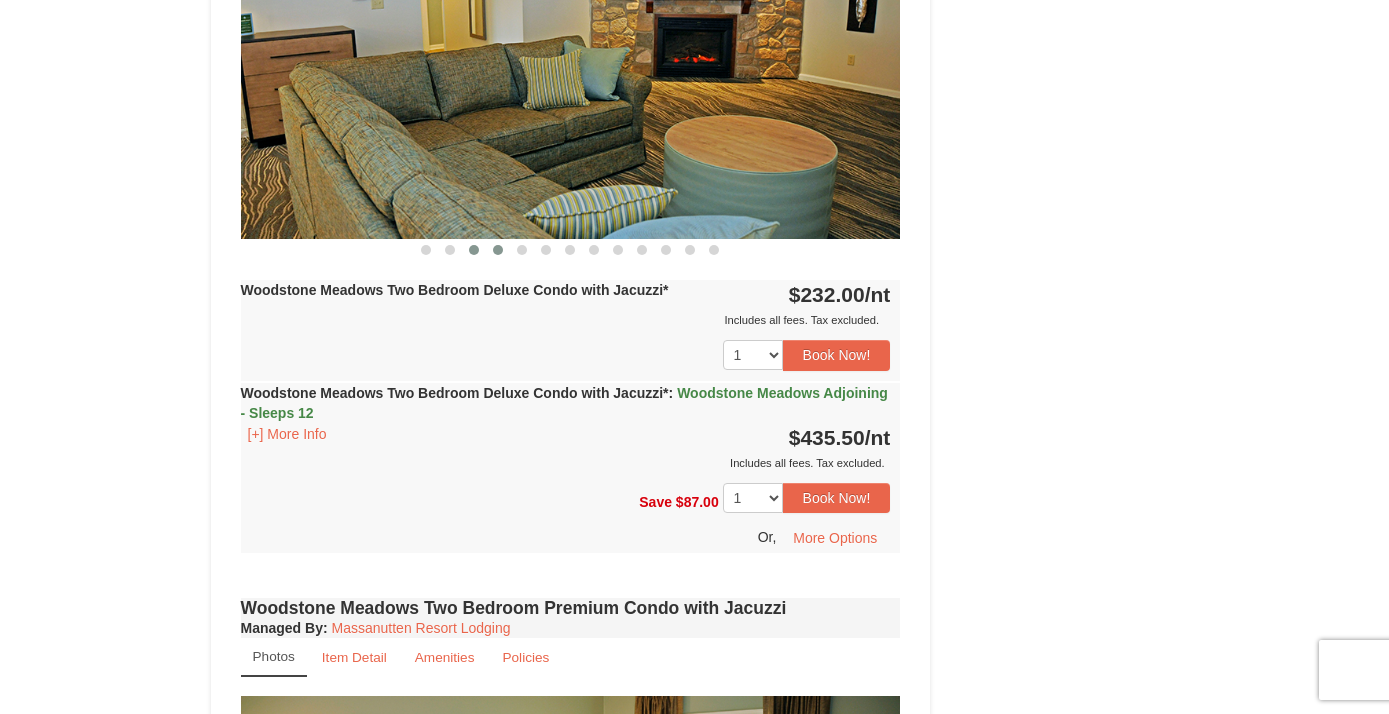 click at bounding box center [498, 250] 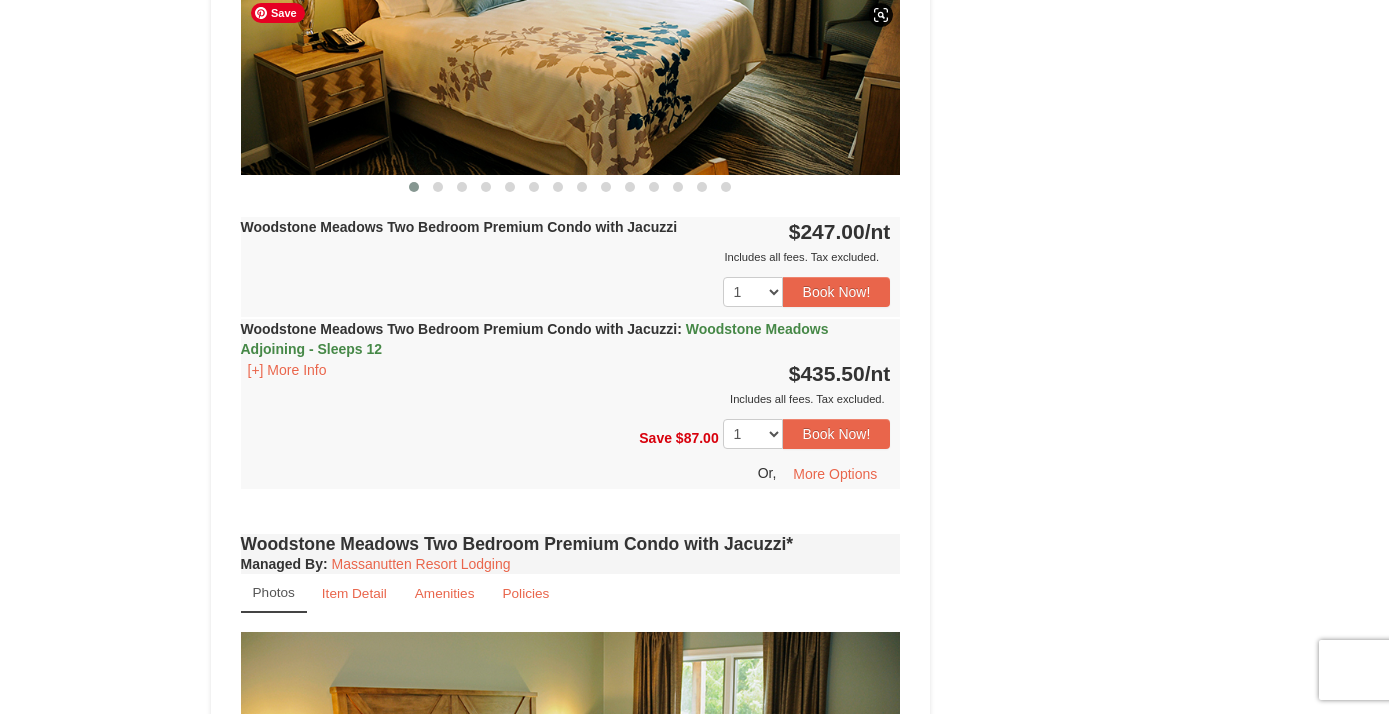scroll, scrollTop: 2828, scrollLeft: 0, axis: vertical 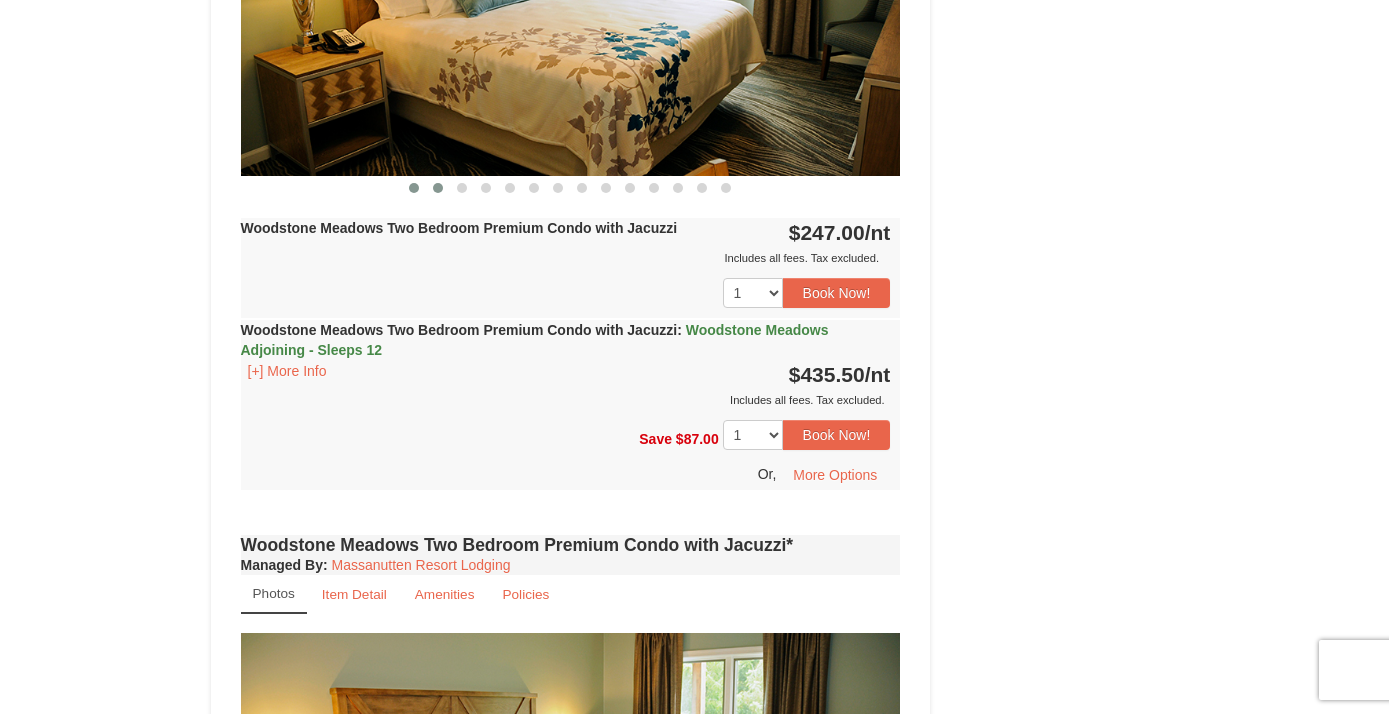 click at bounding box center [438, 188] 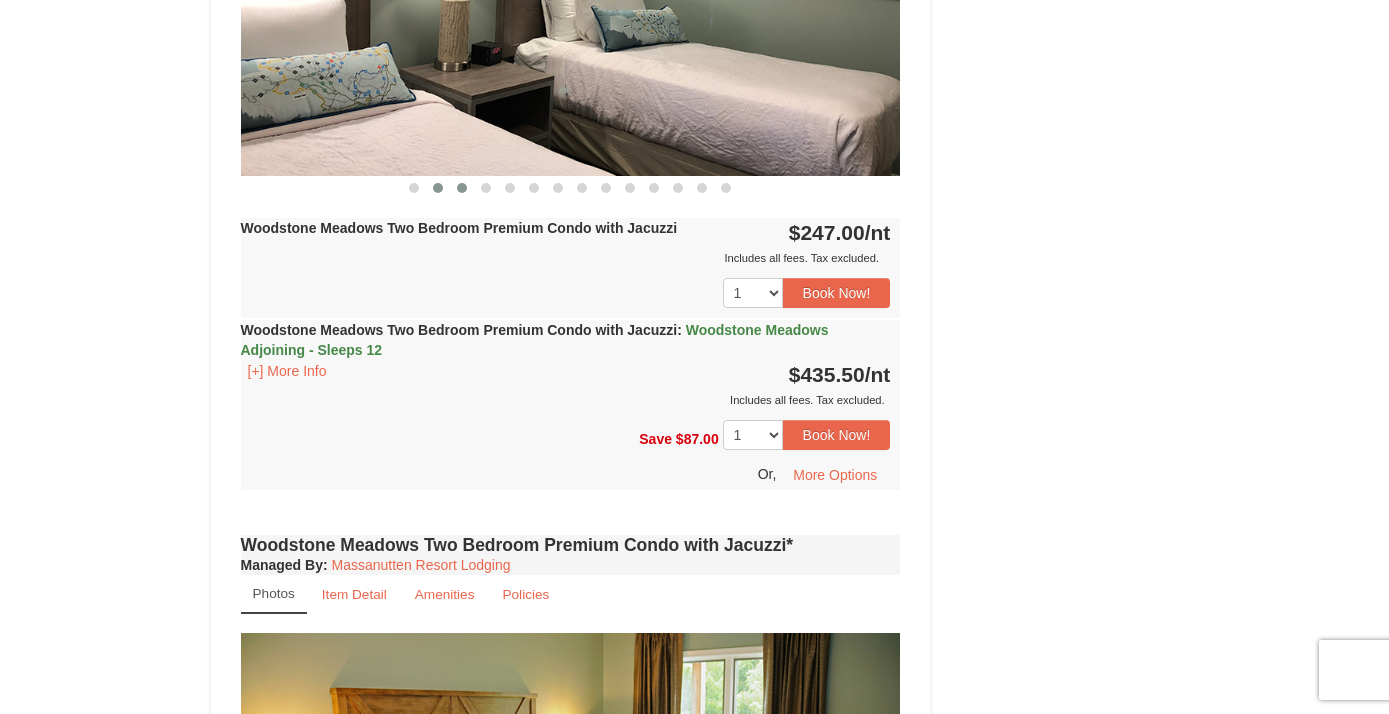 click at bounding box center (462, 188) 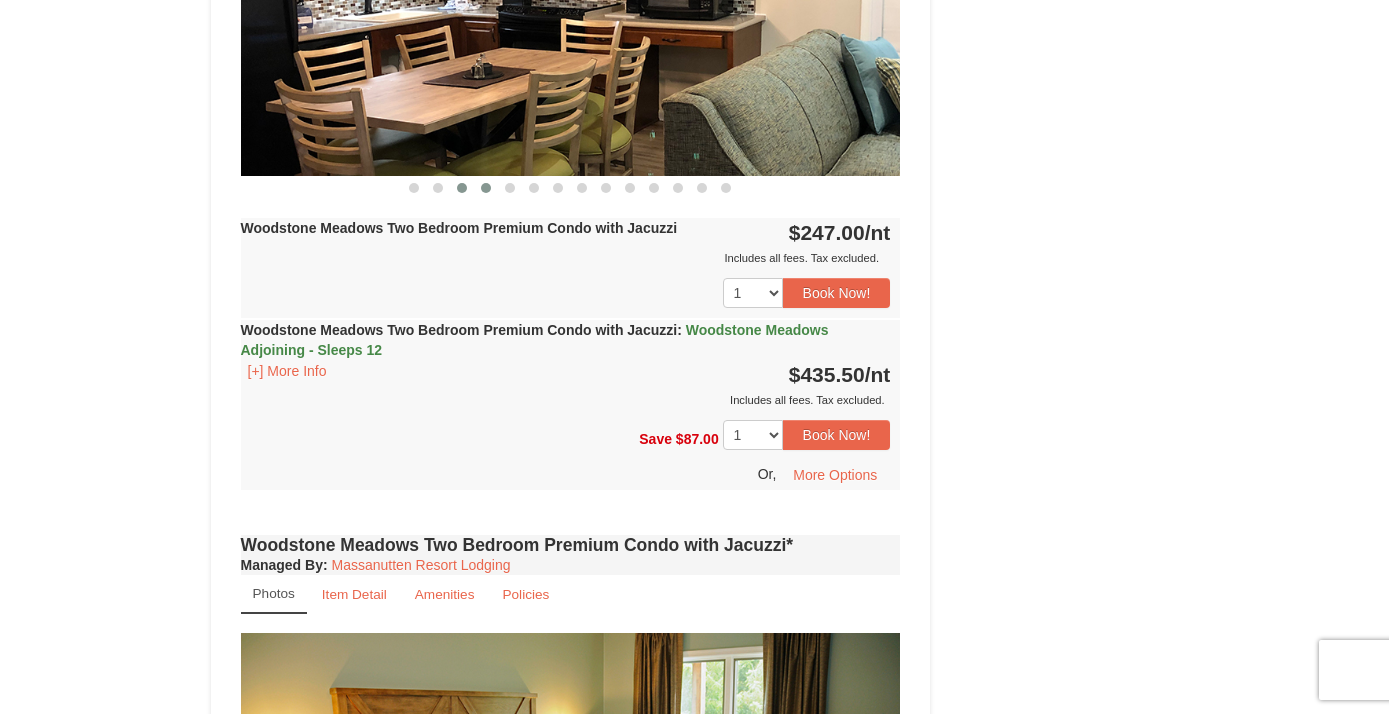 click at bounding box center (486, 188) 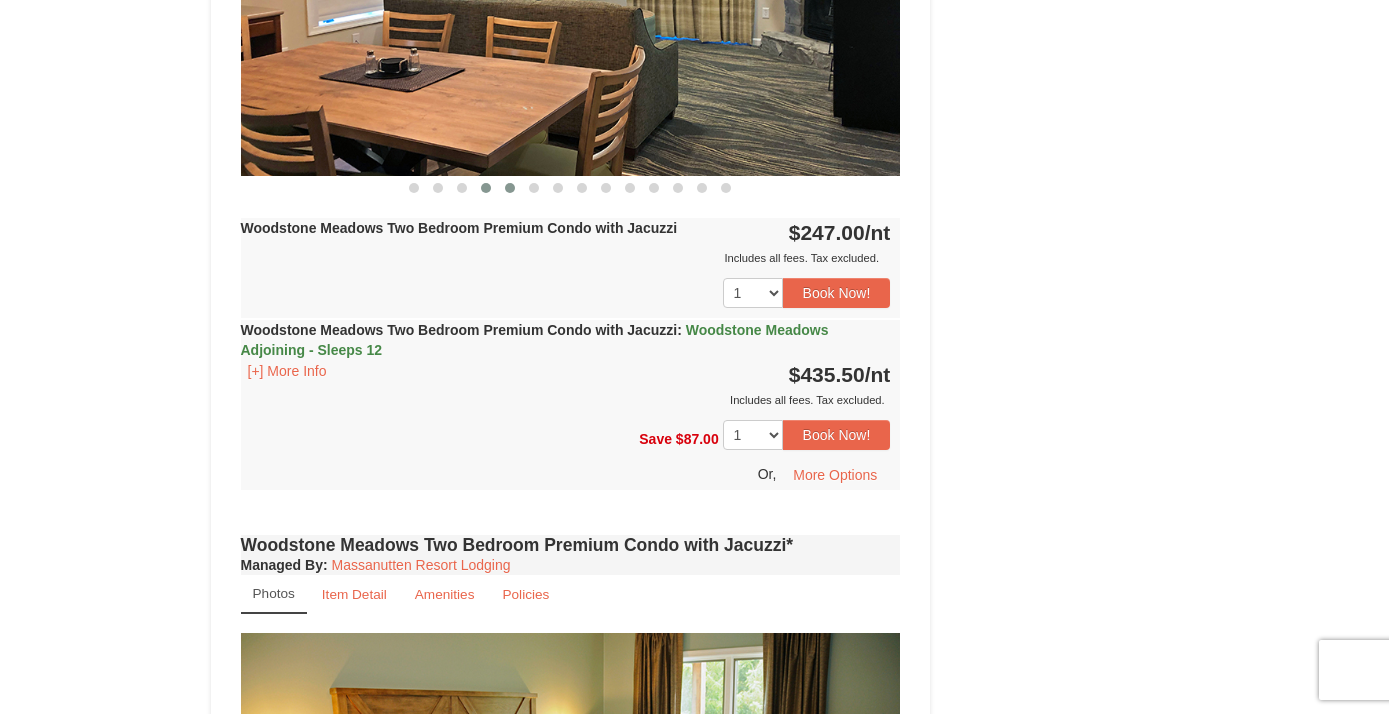 click at bounding box center (510, 188) 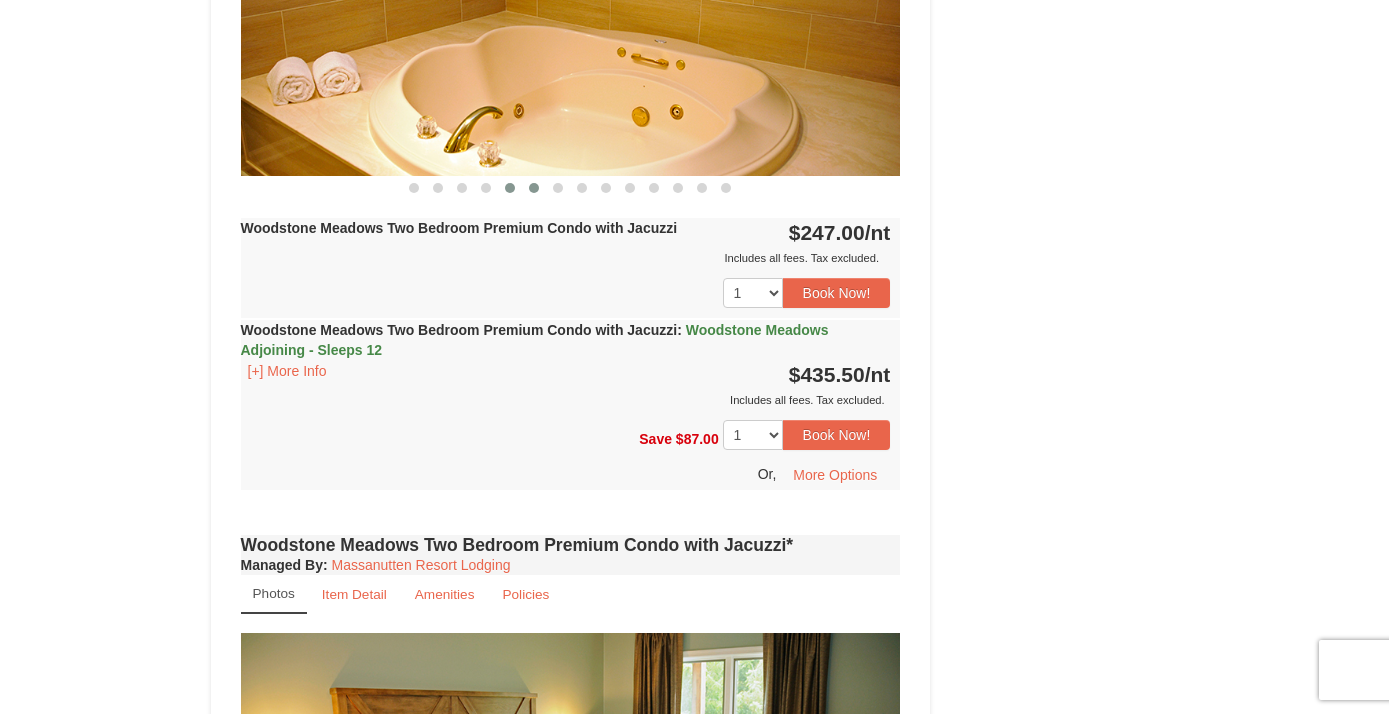 click at bounding box center [534, 188] 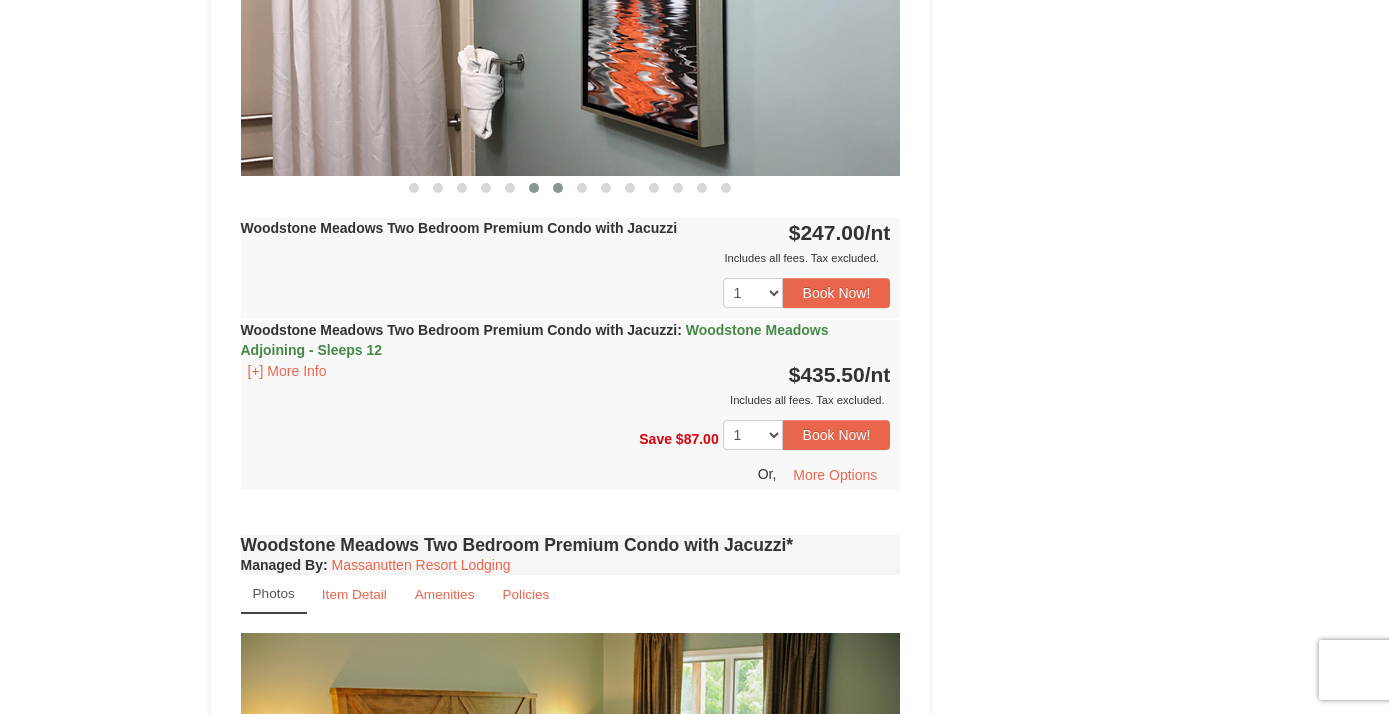 click at bounding box center (558, 188) 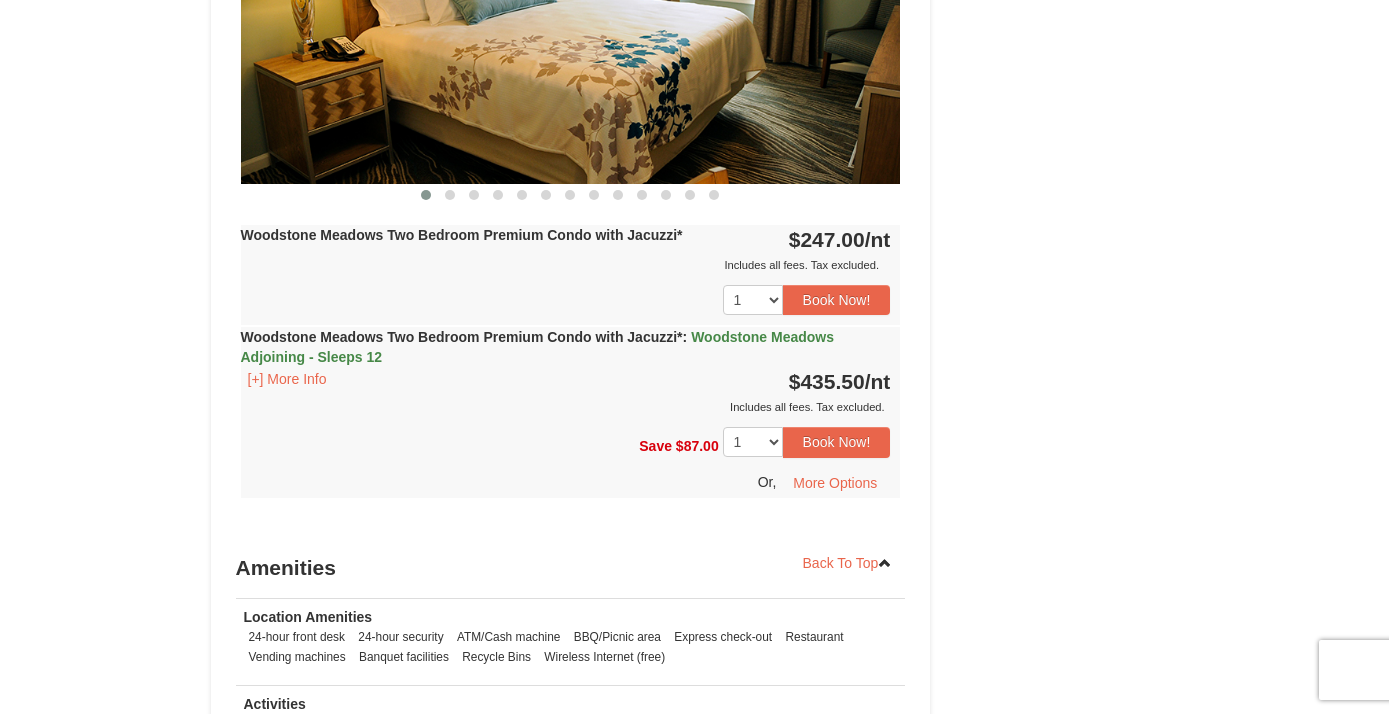 scroll, scrollTop: 3583, scrollLeft: 0, axis: vertical 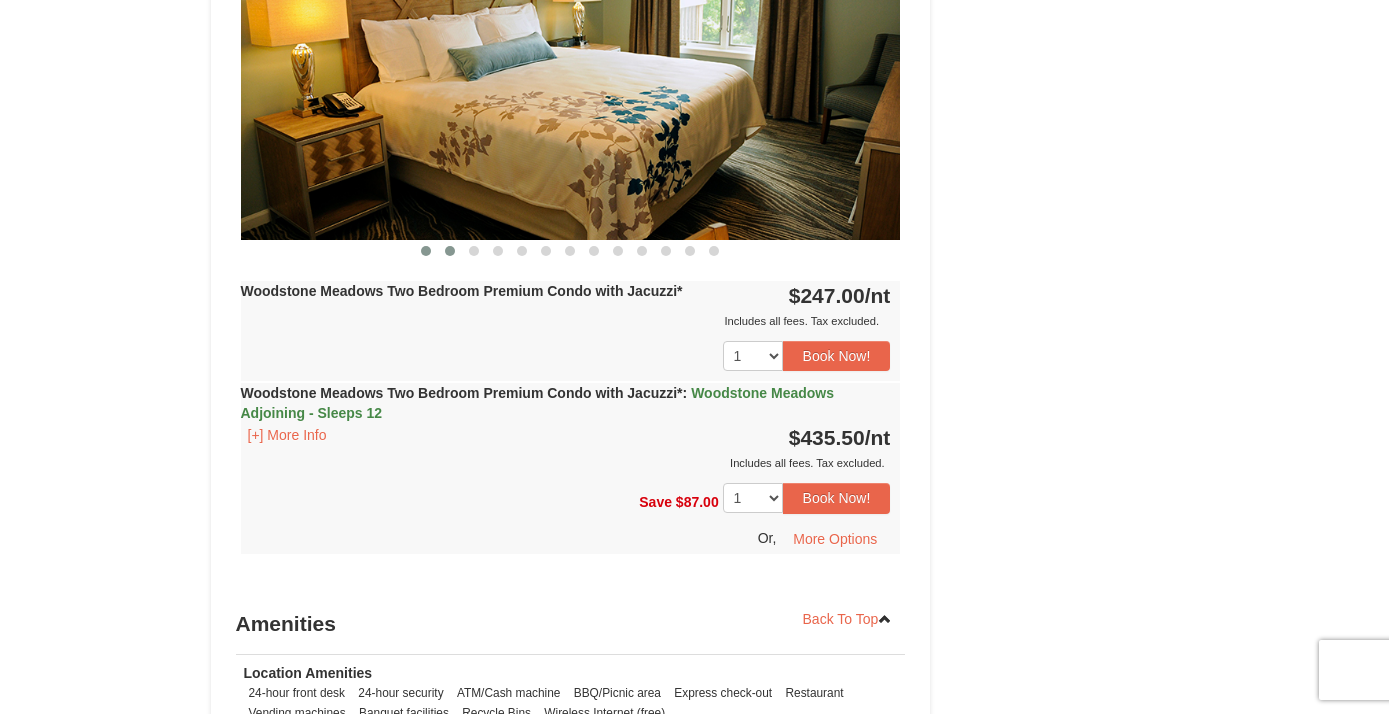click at bounding box center (450, 251) 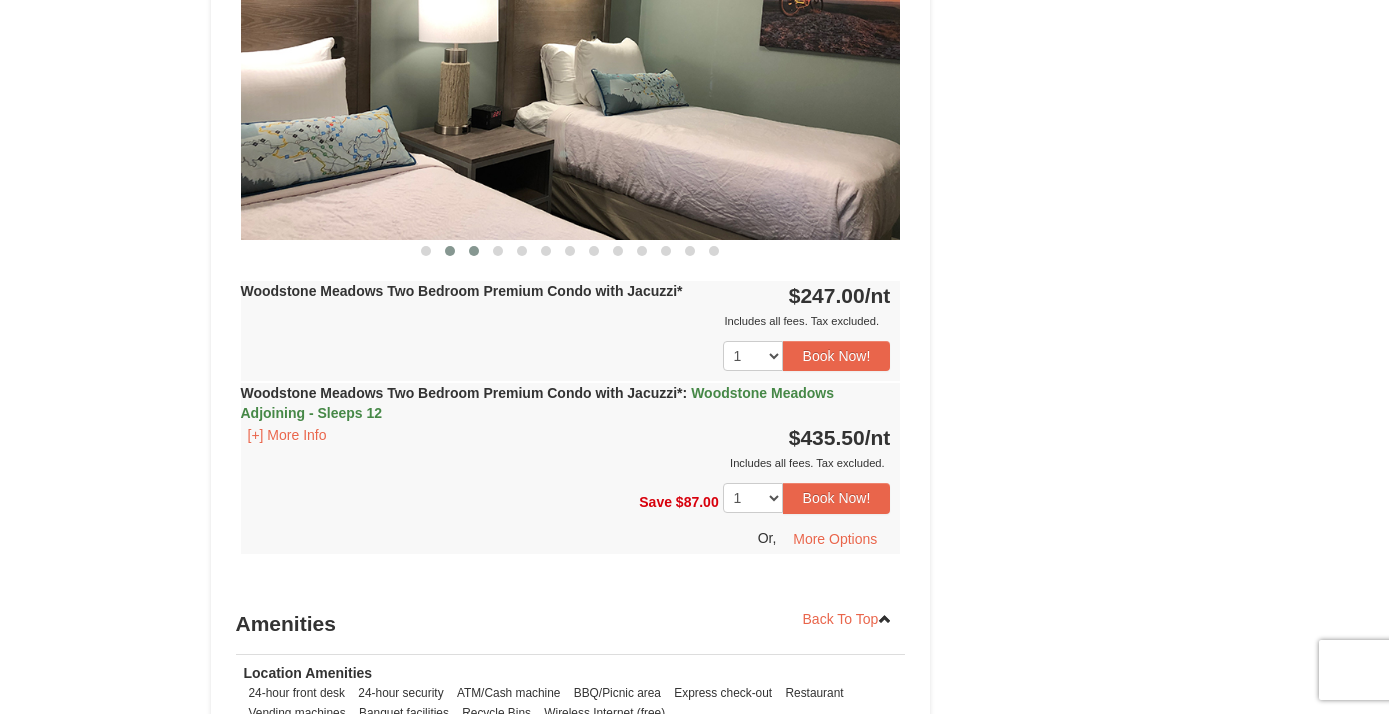click at bounding box center [474, 251] 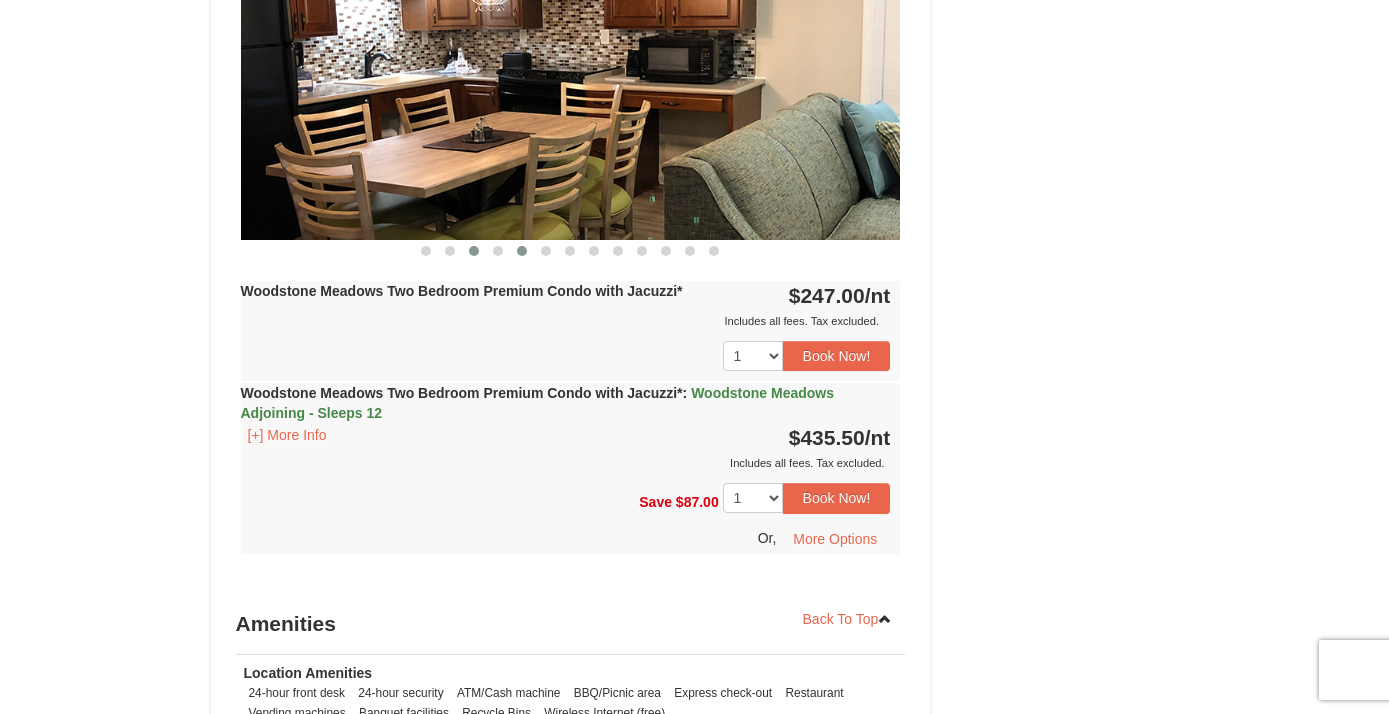 click at bounding box center [522, 251] 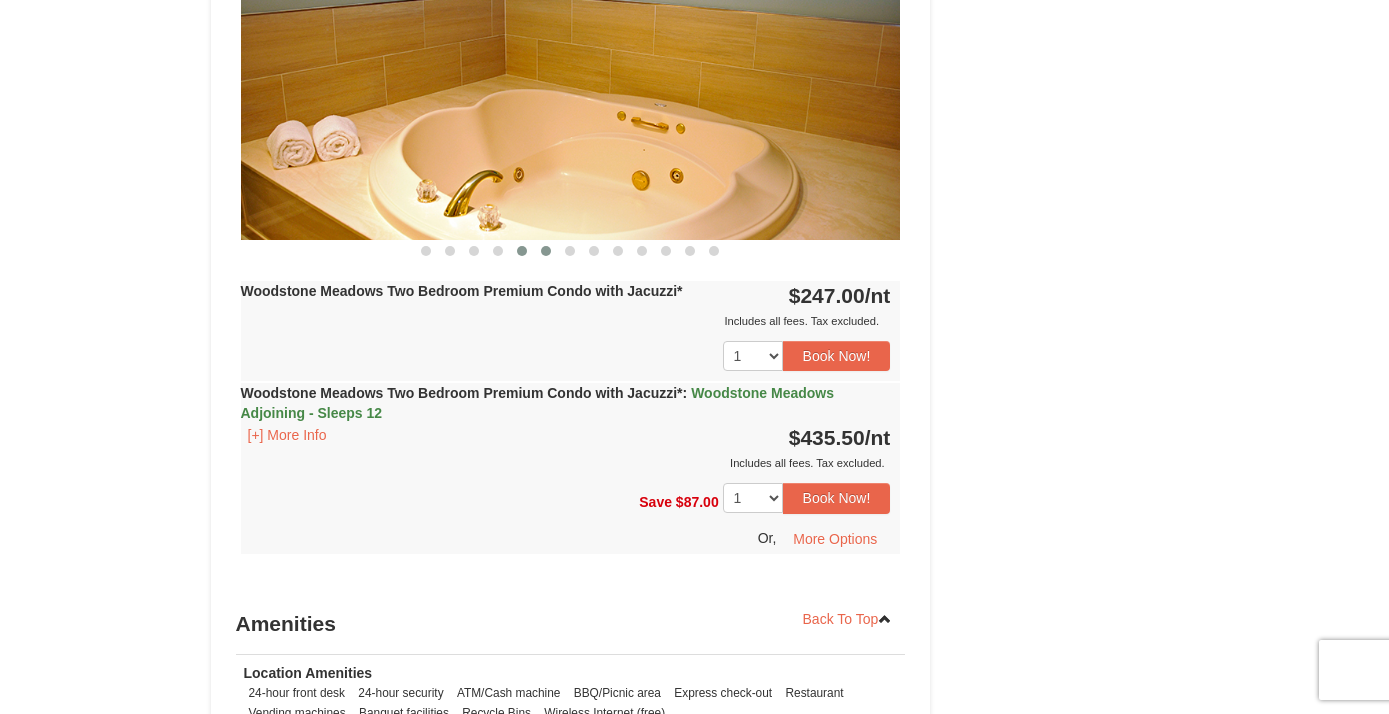 click at bounding box center (546, 251) 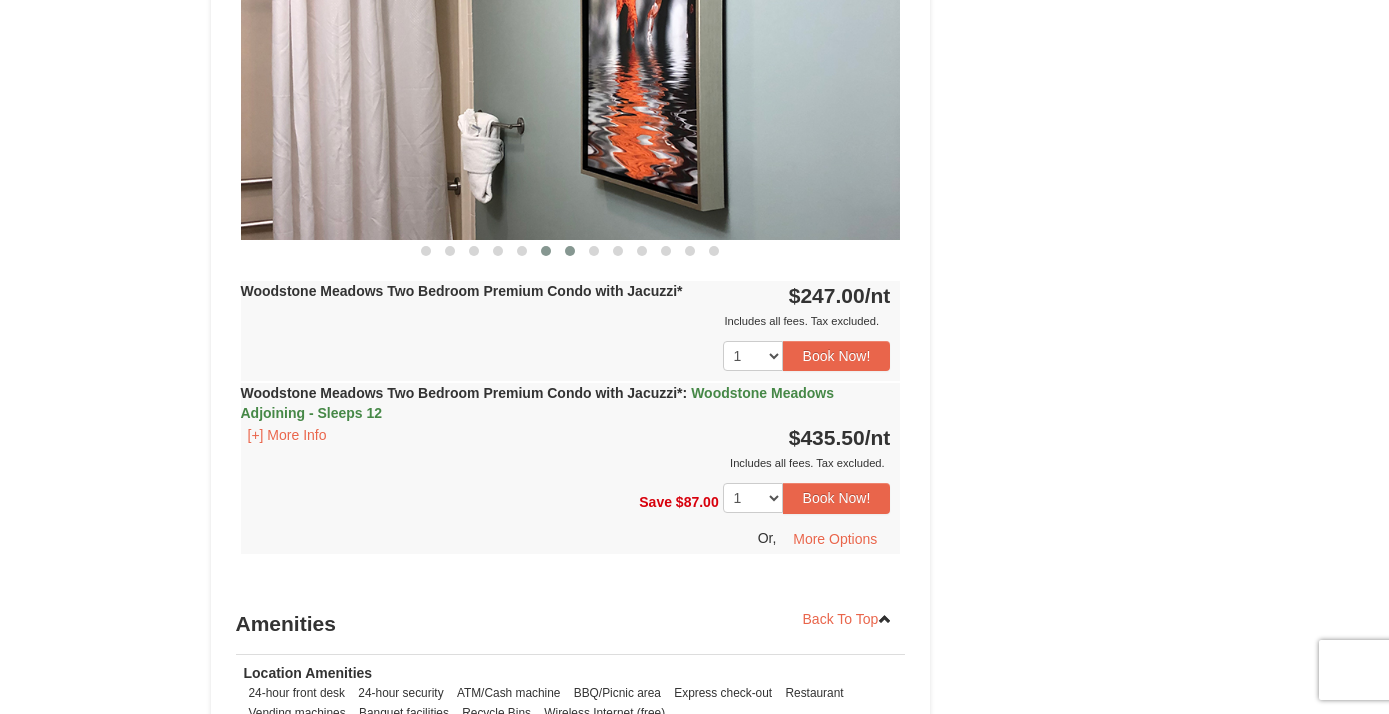 click at bounding box center (570, 251) 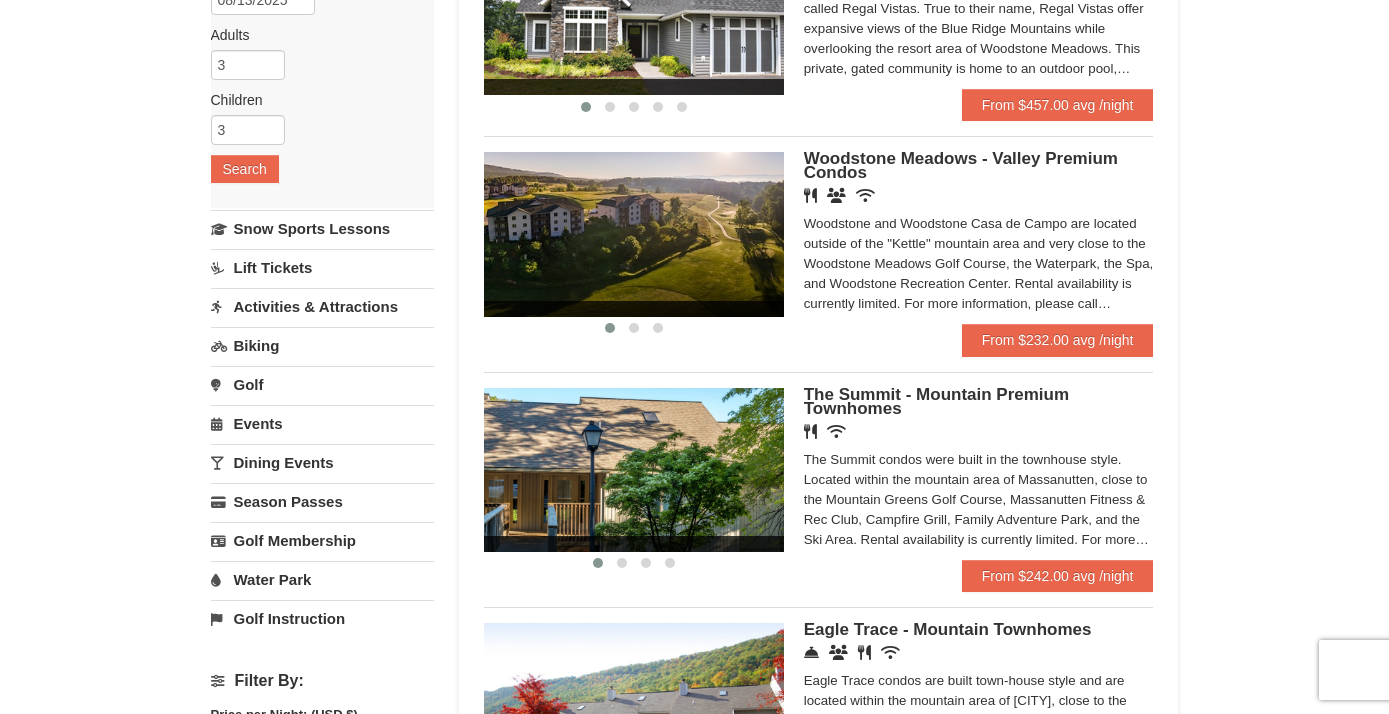 scroll, scrollTop: 287, scrollLeft: 0, axis: vertical 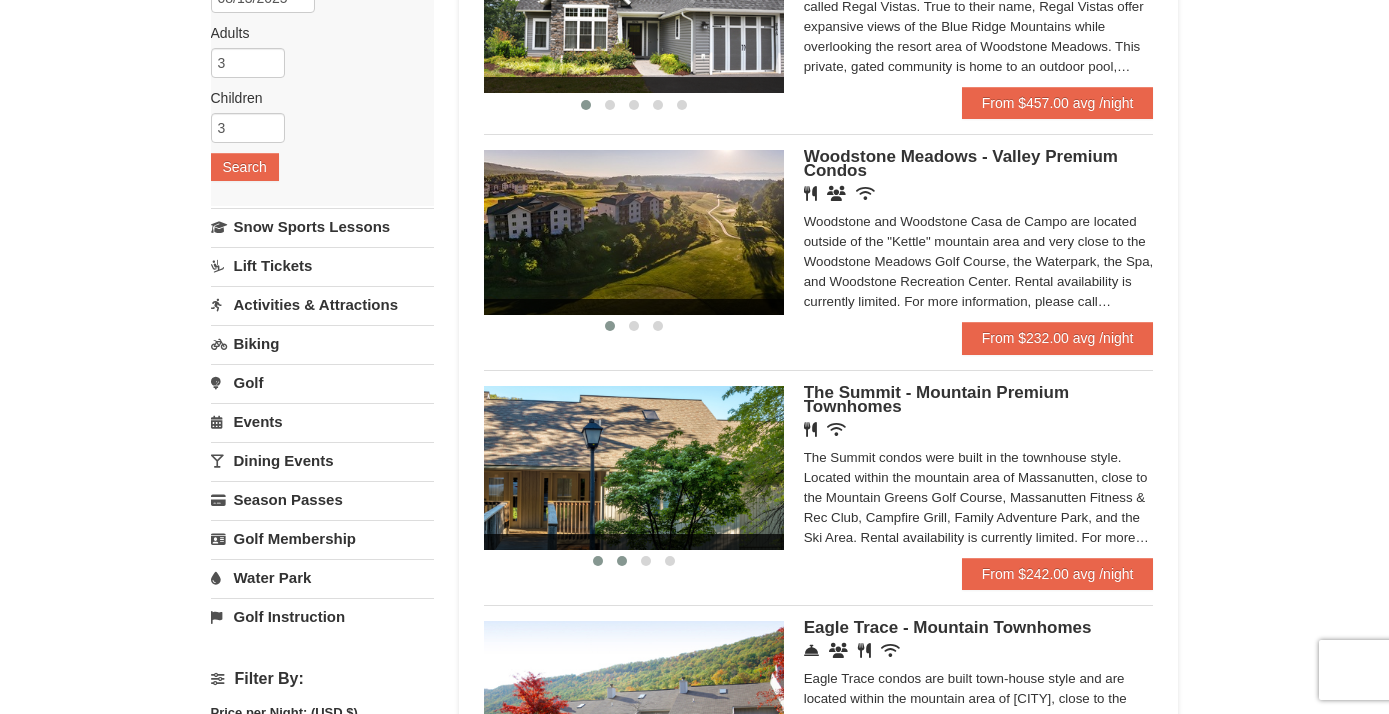 click at bounding box center [622, 561] 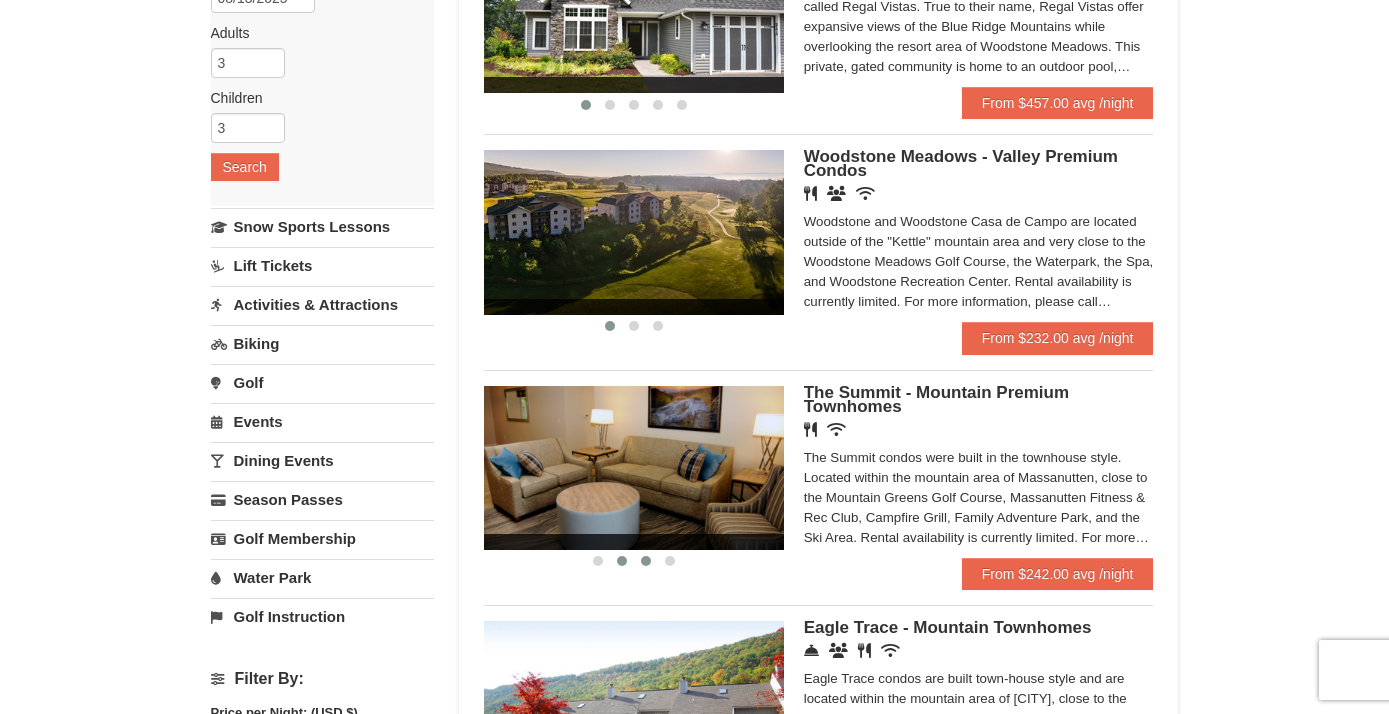 click at bounding box center [646, 561] 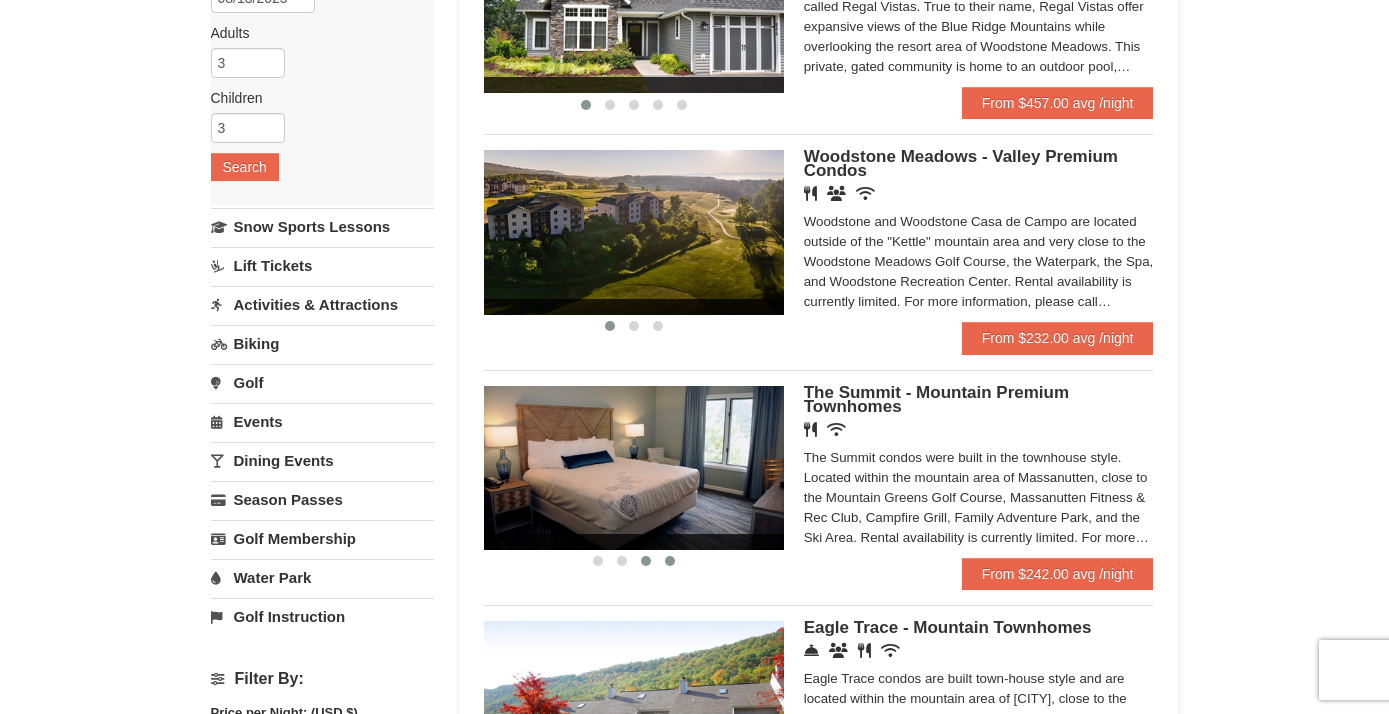 click at bounding box center (670, 561) 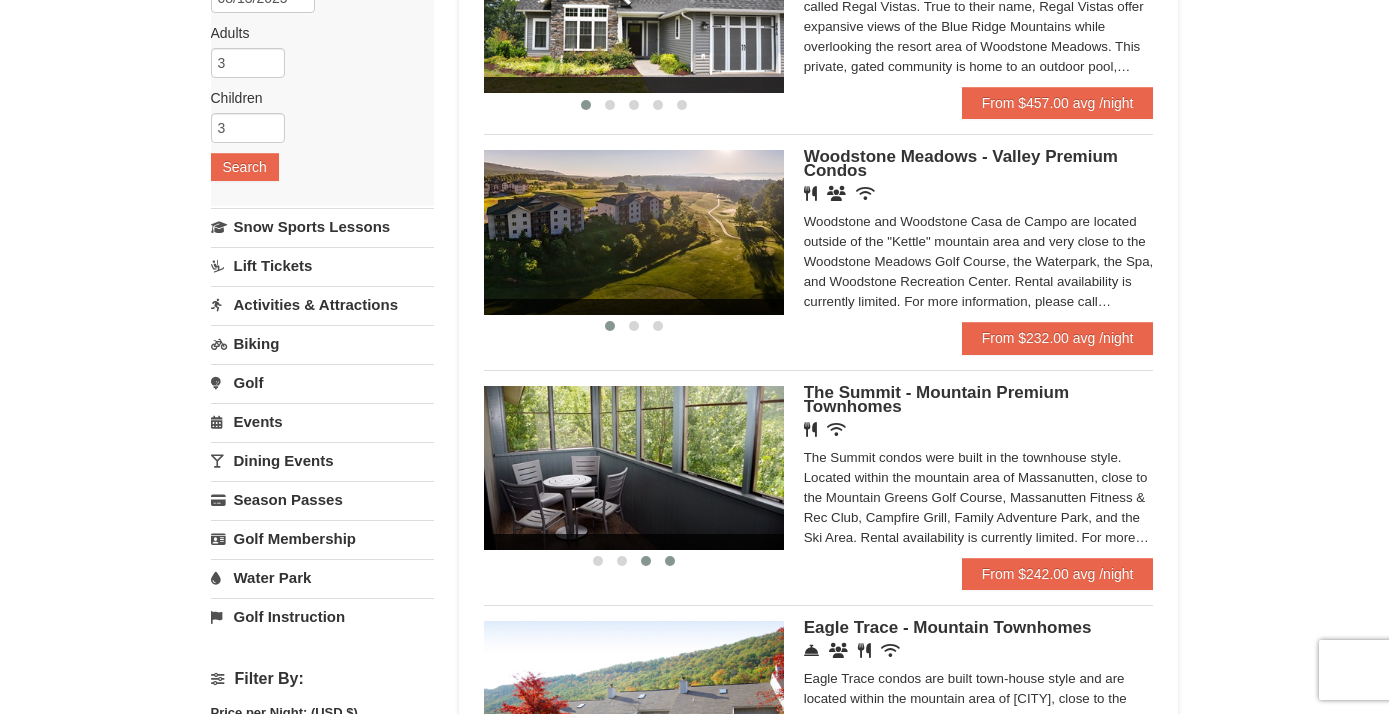 click at bounding box center [646, 561] 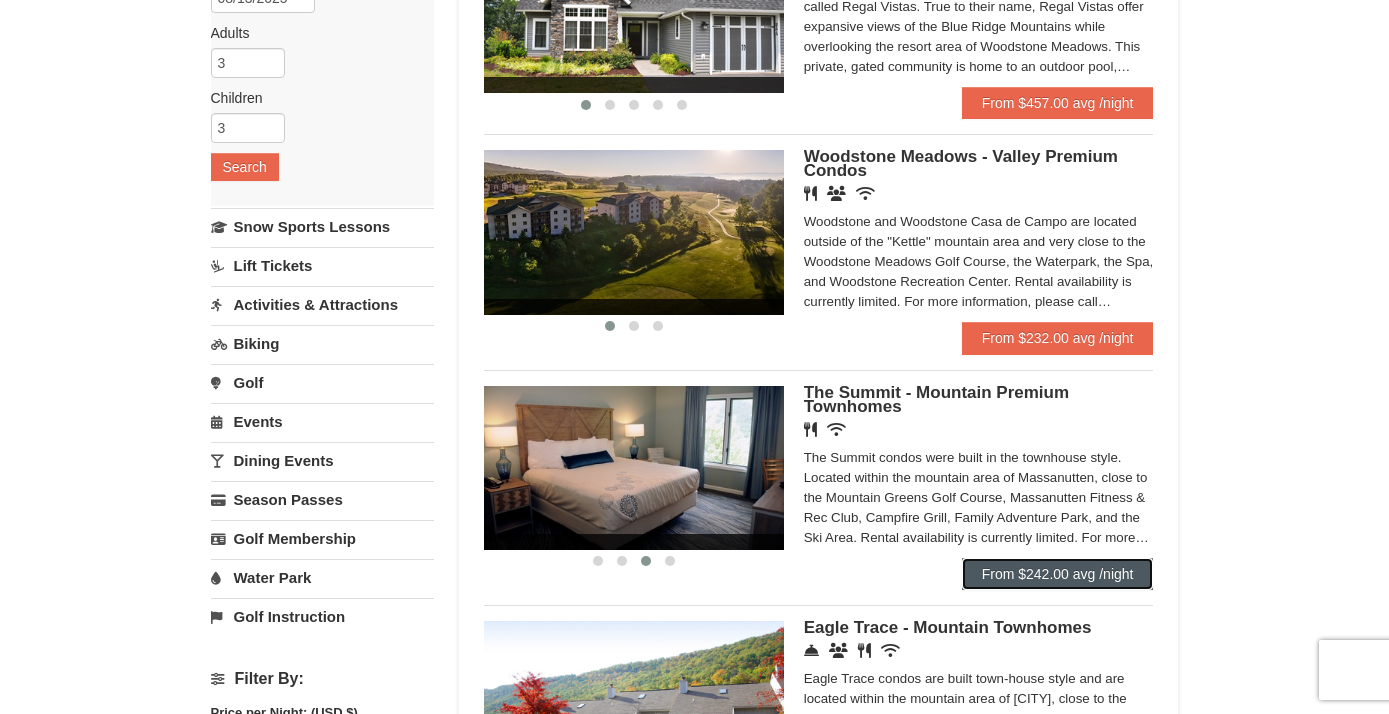click on "From $242.00 avg /night" at bounding box center [1058, 574] 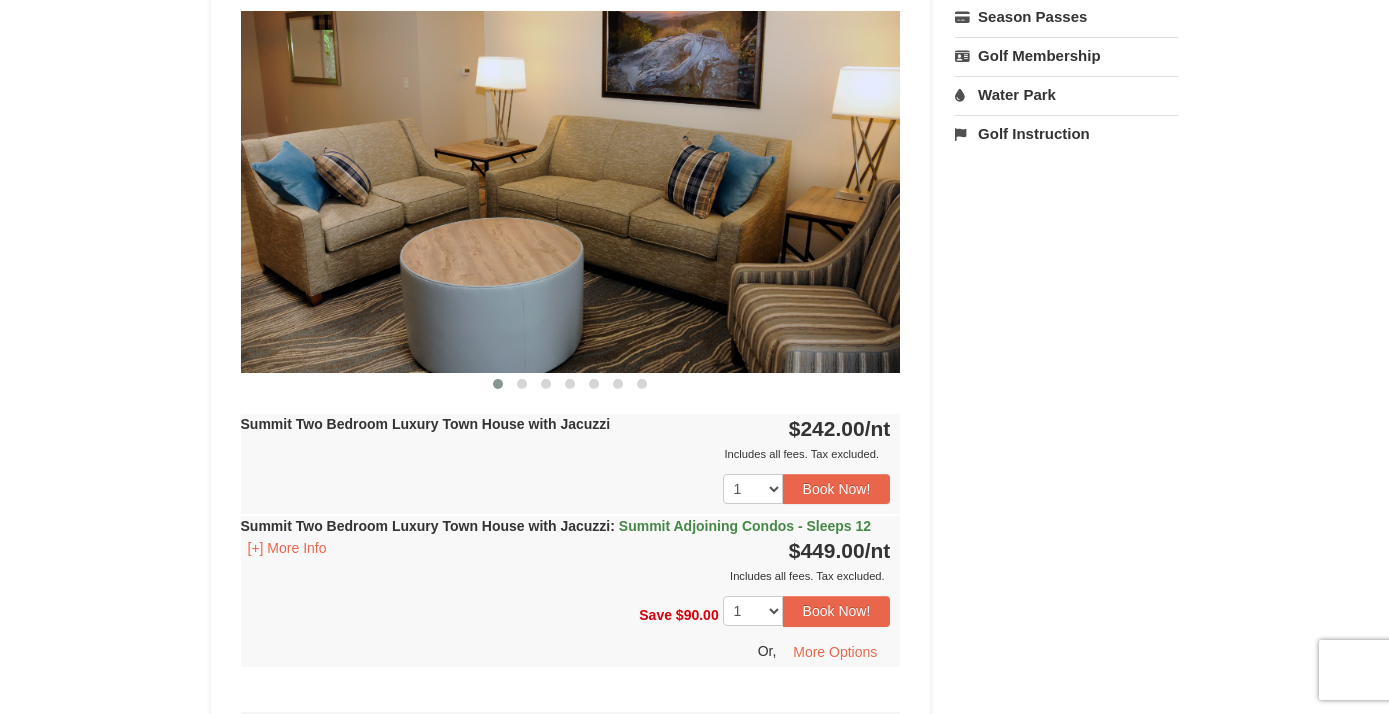 scroll, scrollTop: 818, scrollLeft: 0, axis: vertical 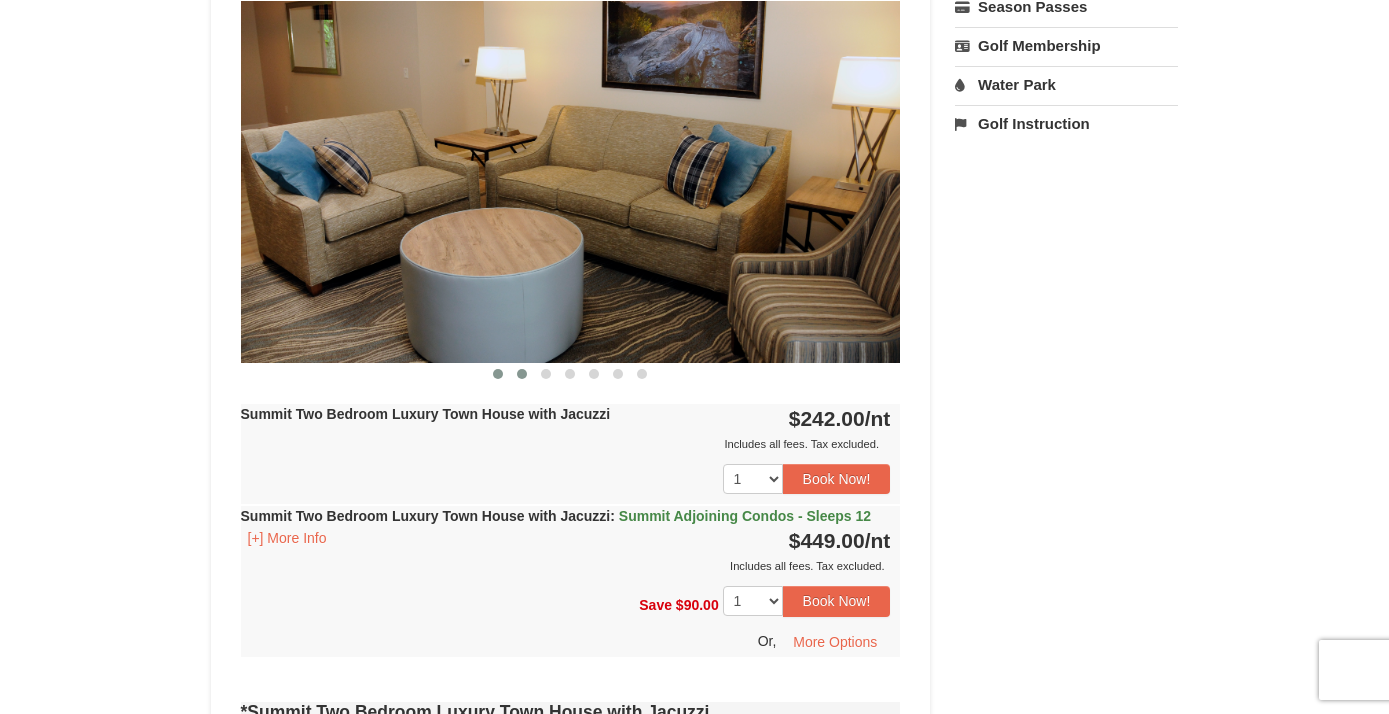 click at bounding box center [522, 374] 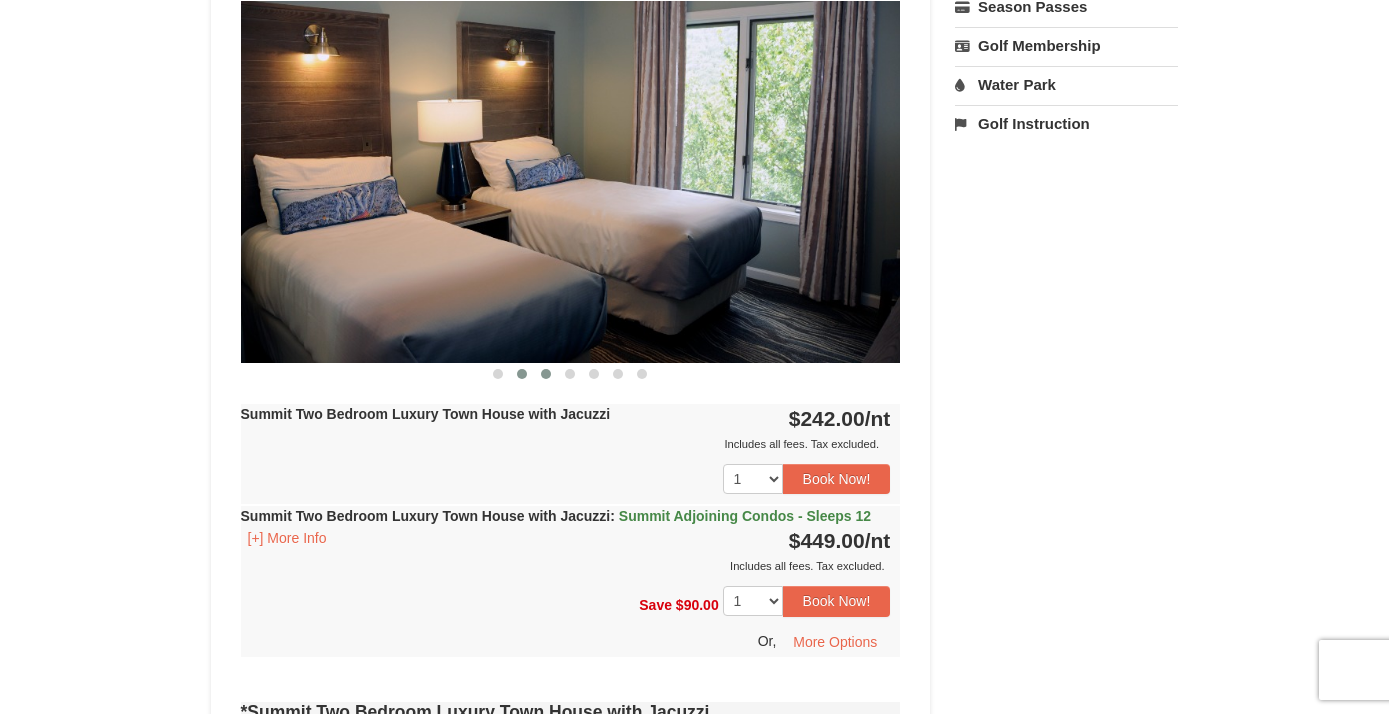 click at bounding box center (546, 374) 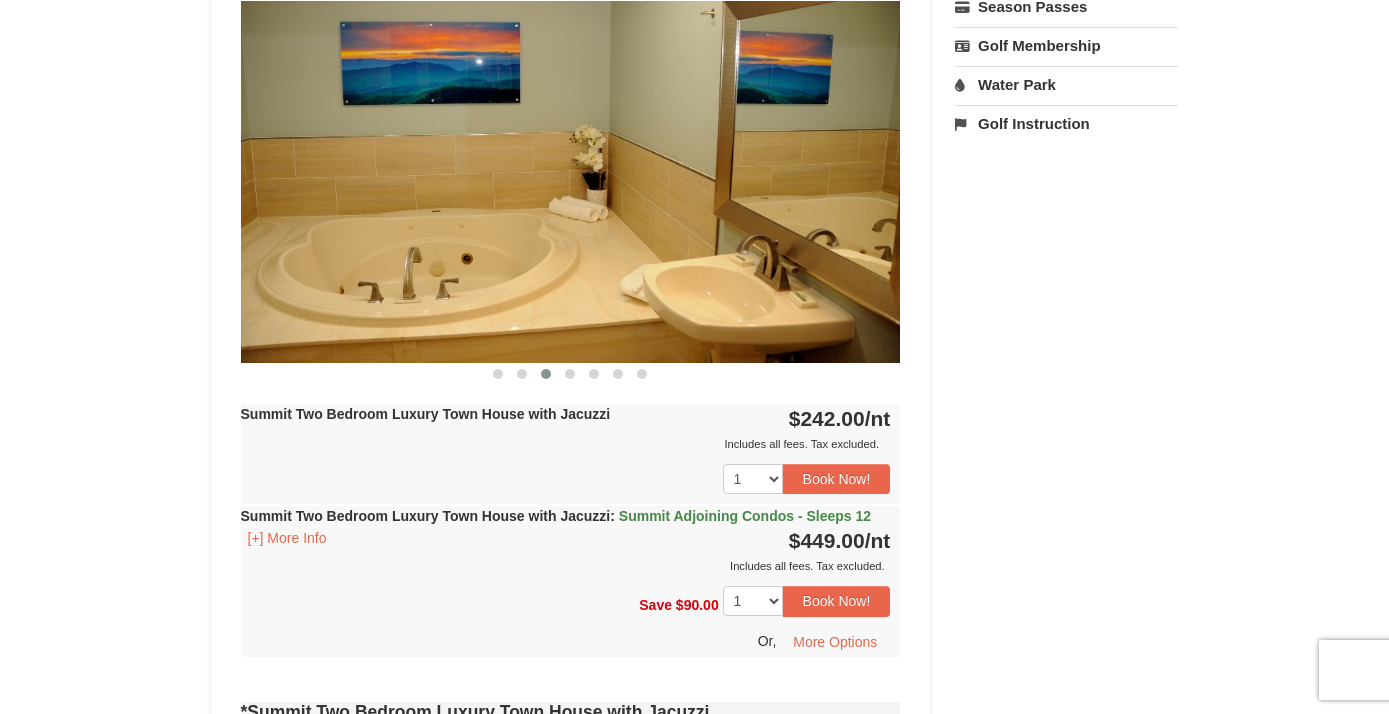 click on "Book from $242.00!
1822 Resort Drive,
Massanutten,
VA
Availability
Amenities
Policies
‹ ›
Back To Top
Adults:" at bounding box center [695, 2233] 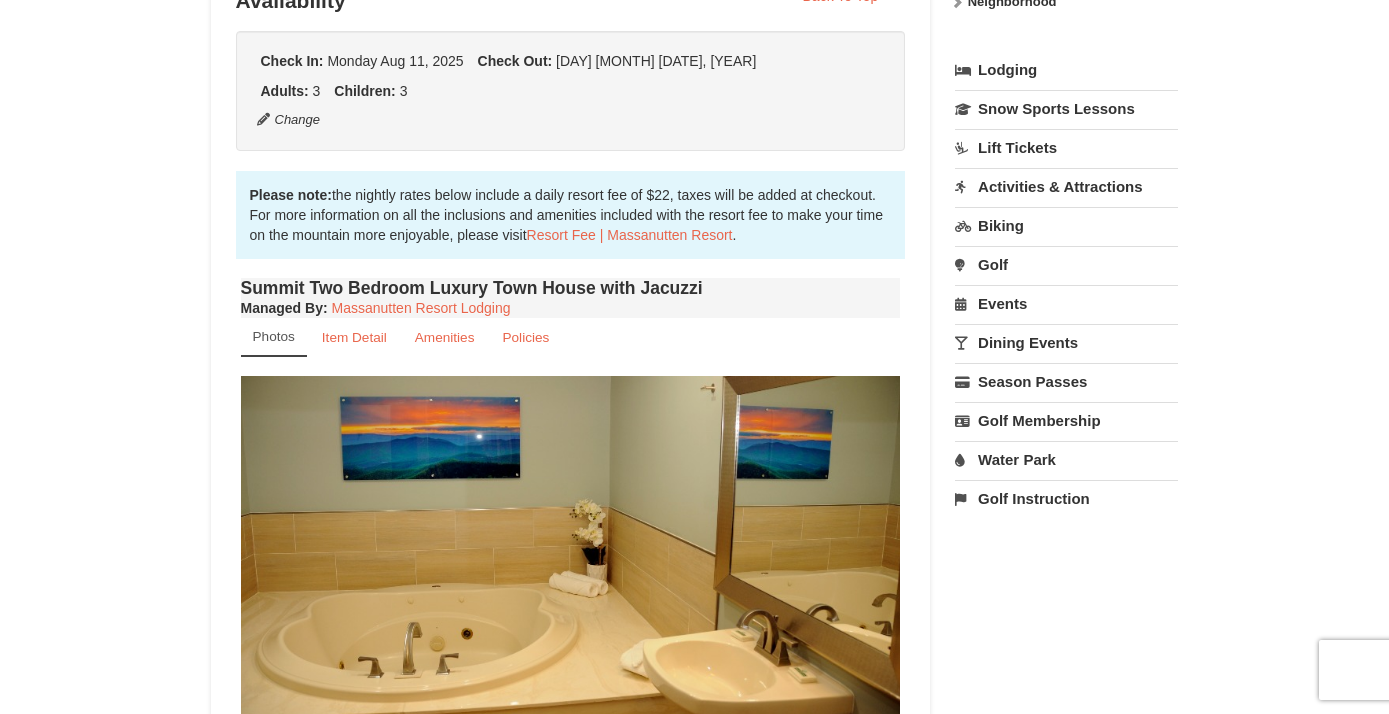 scroll, scrollTop: 446, scrollLeft: 0, axis: vertical 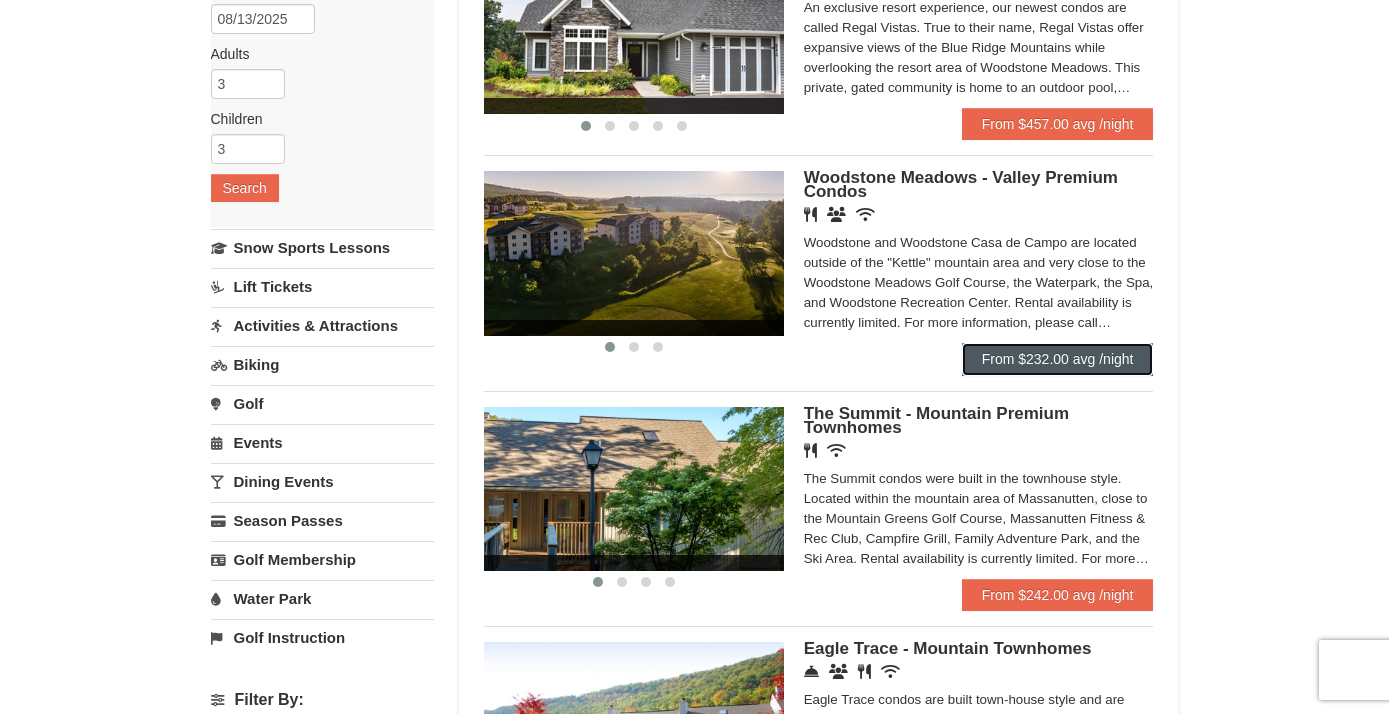 click on "From $232.00 avg /night" at bounding box center [1058, 359] 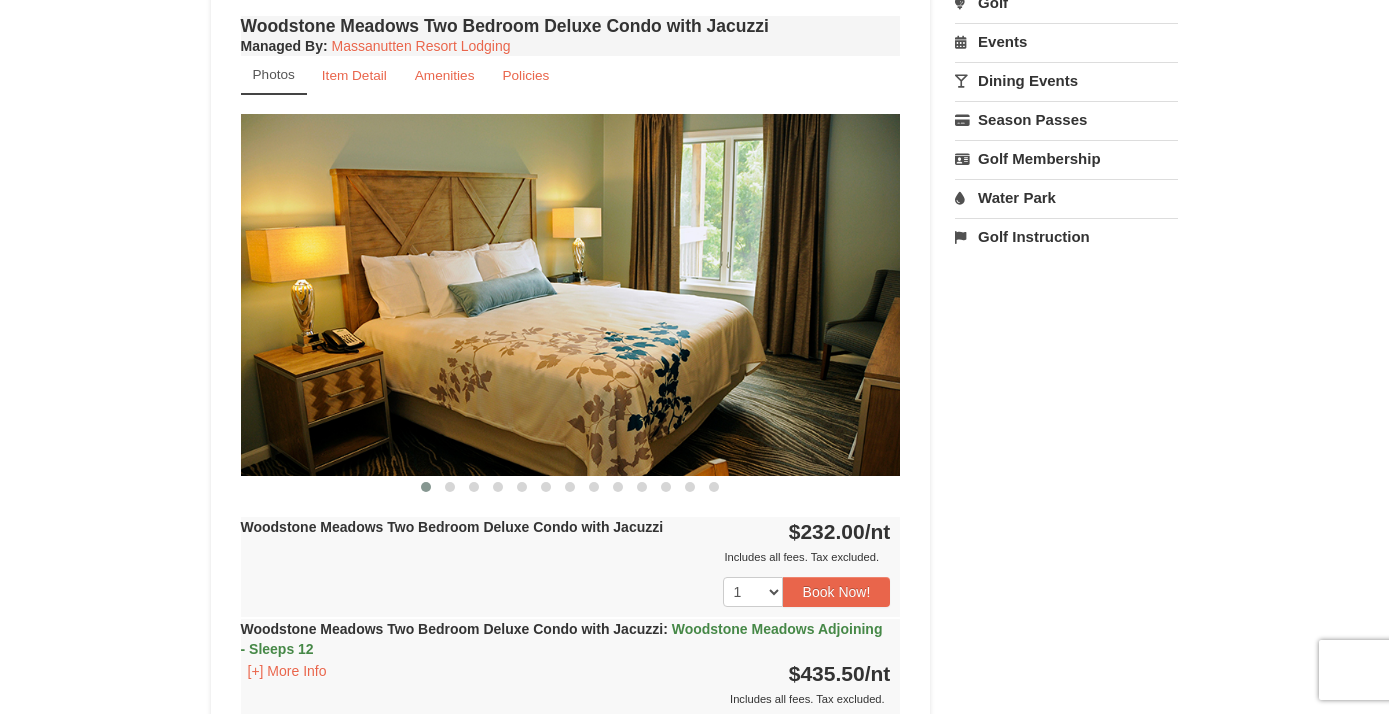 scroll, scrollTop: 712, scrollLeft: 0, axis: vertical 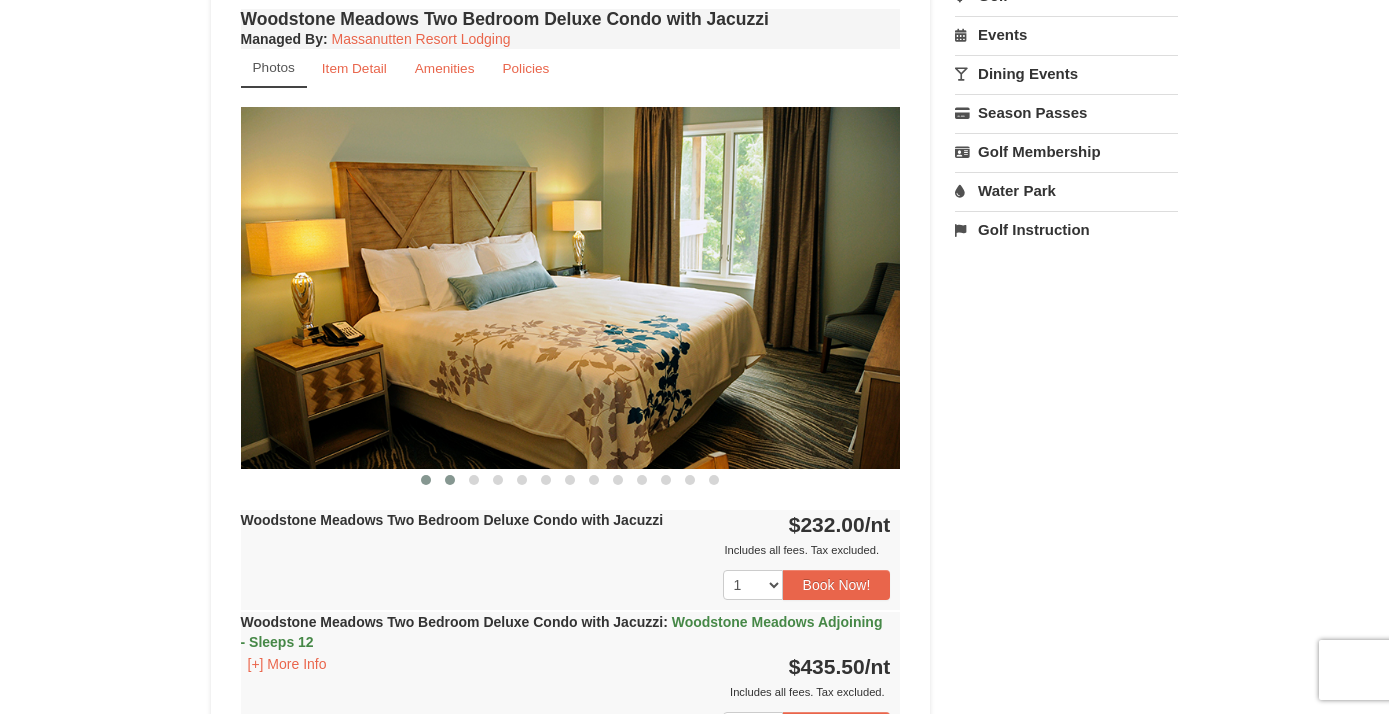 click at bounding box center [450, 480] 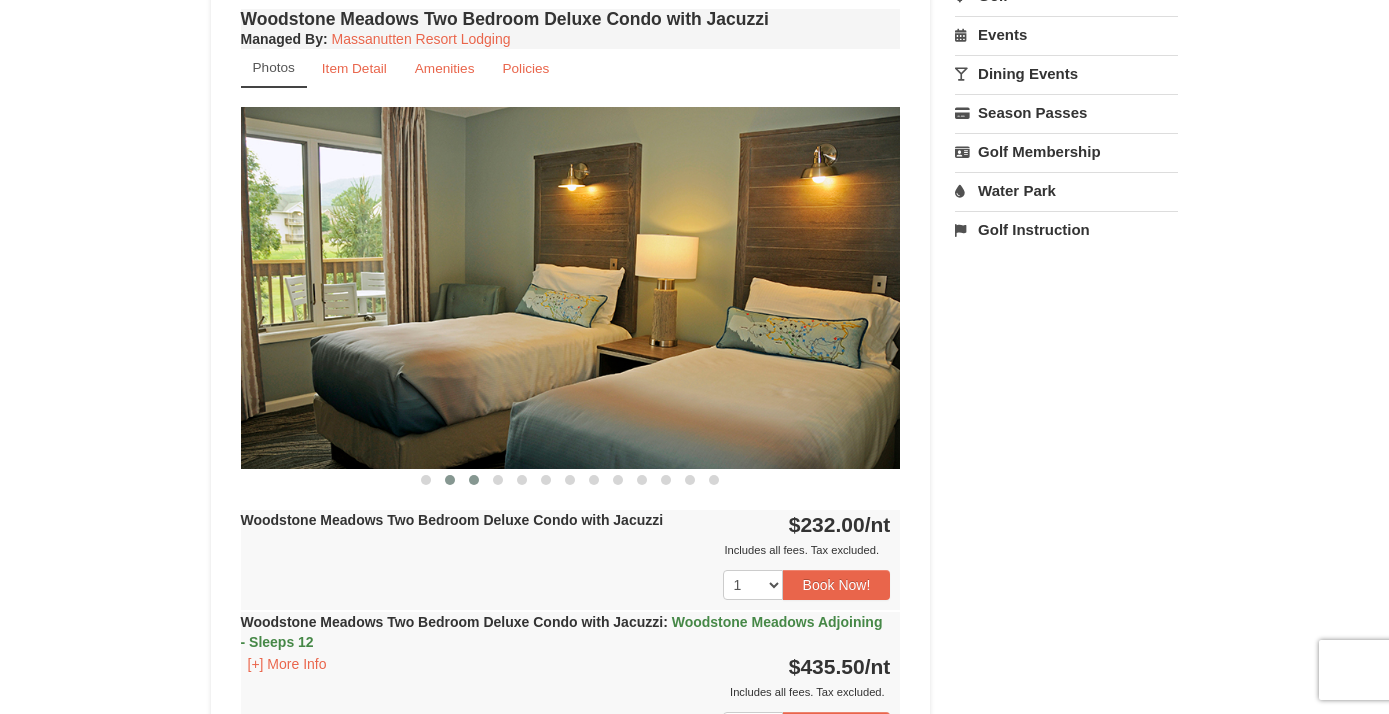 click at bounding box center [474, 480] 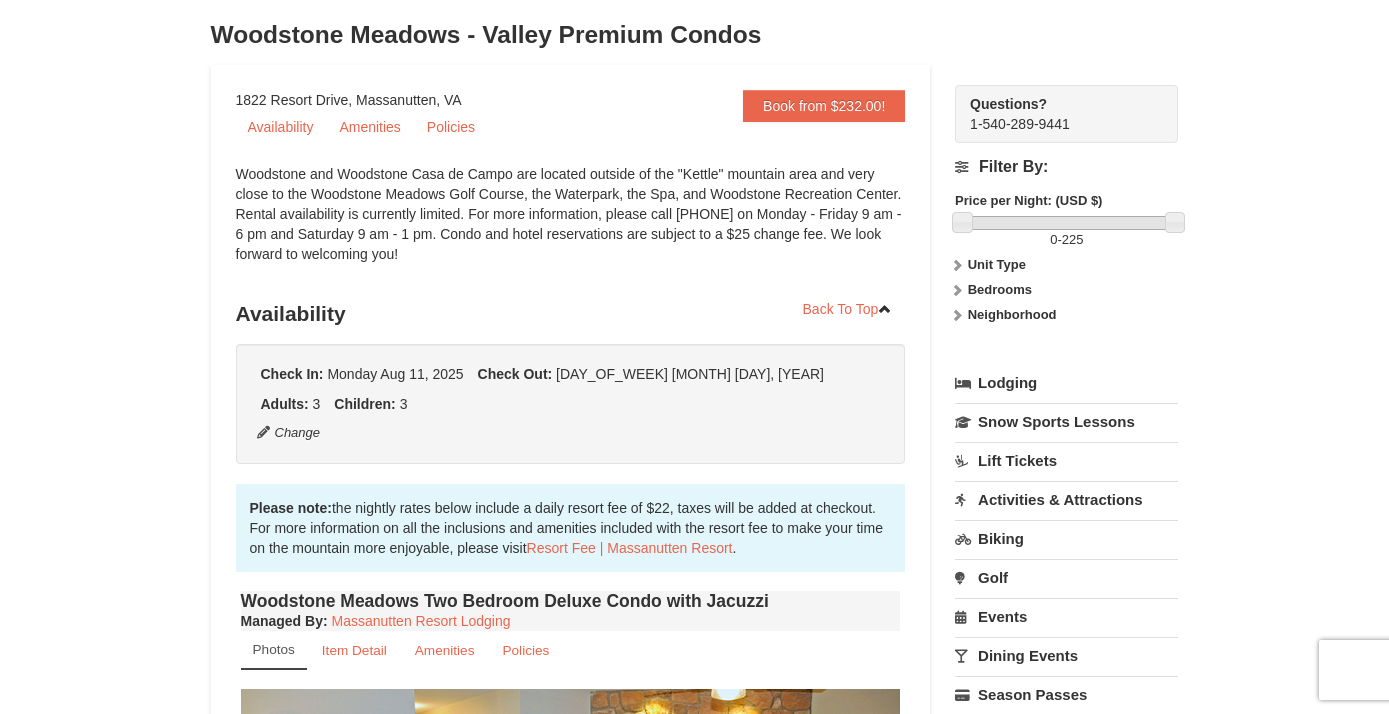 scroll, scrollTop: 0, scrollLeft: 0, axis: both 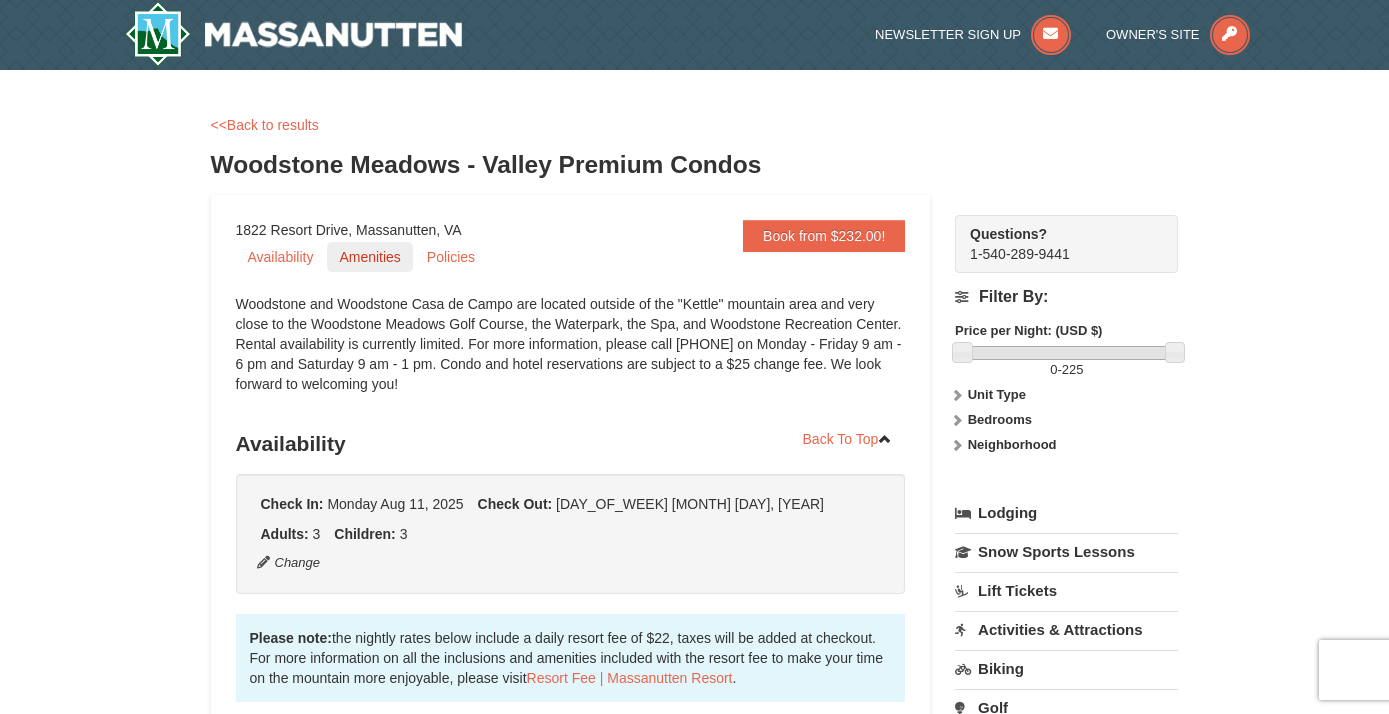 click on "Amenities" at bounding box center [369, 257] 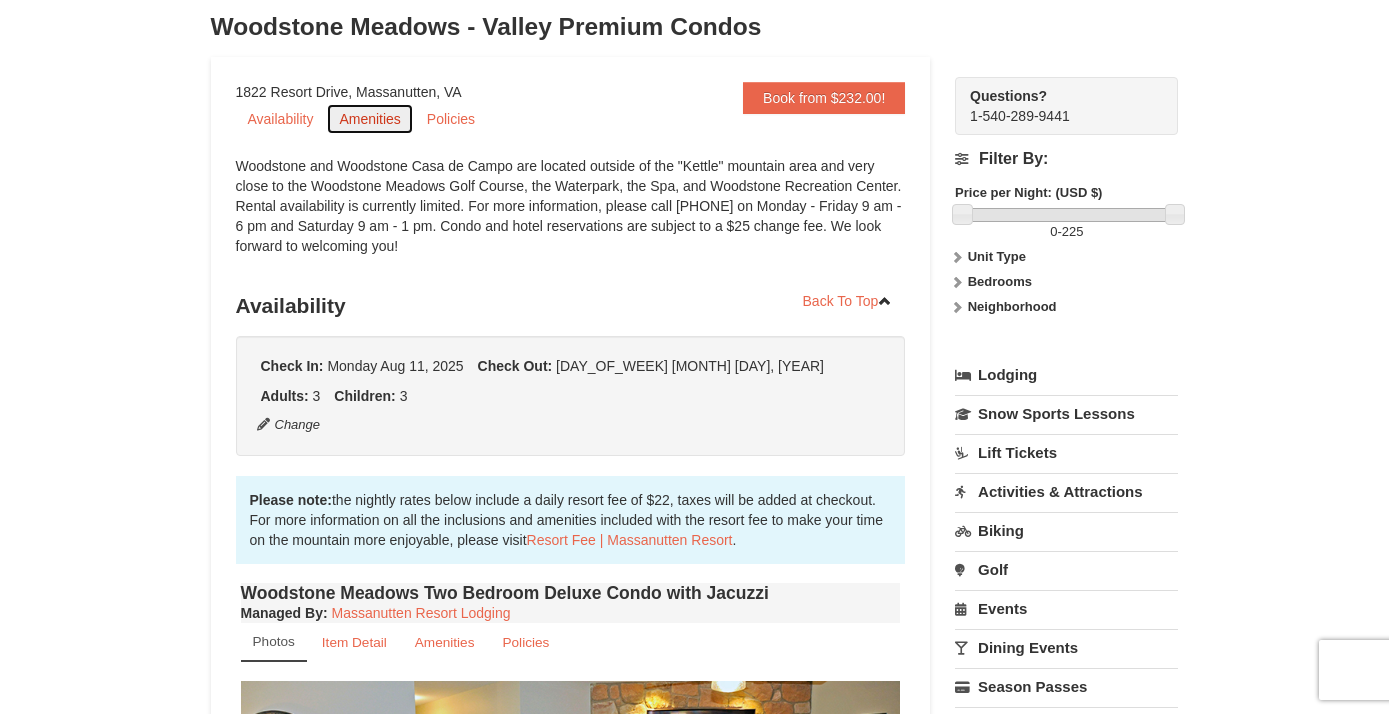 scroll, scrollTop: 147, scrollLeft: 0, axis: vertical 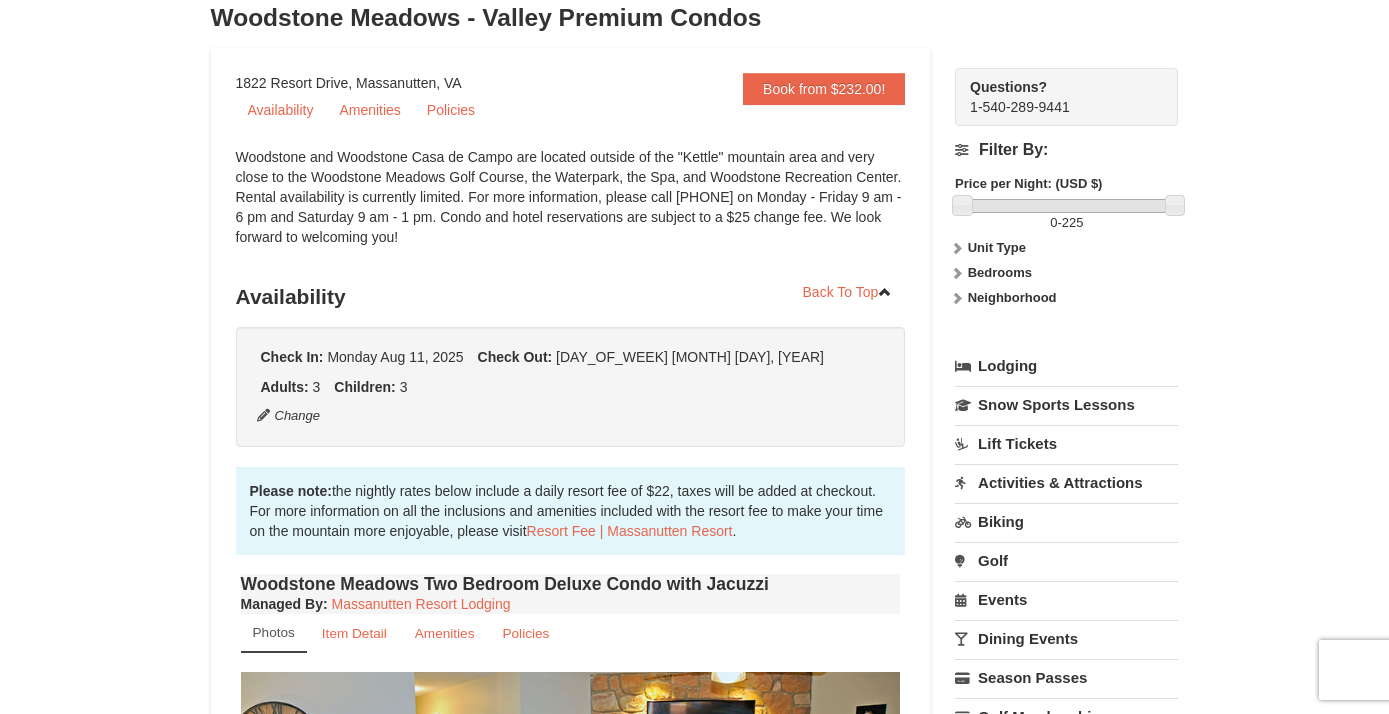click on "Activities & Attractions" at bounding box center (1066, 482) 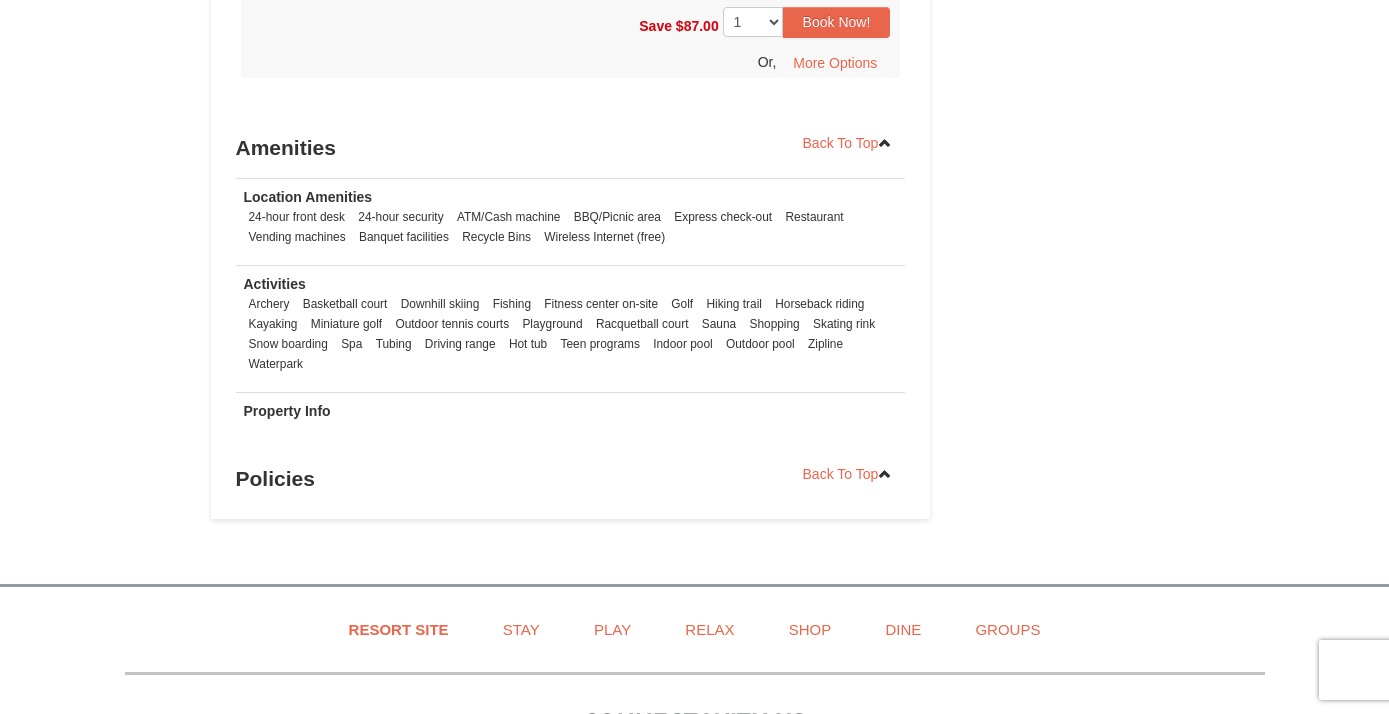 scroll, scrollTop: 3873, scrollLeft: 0, axis: vertical 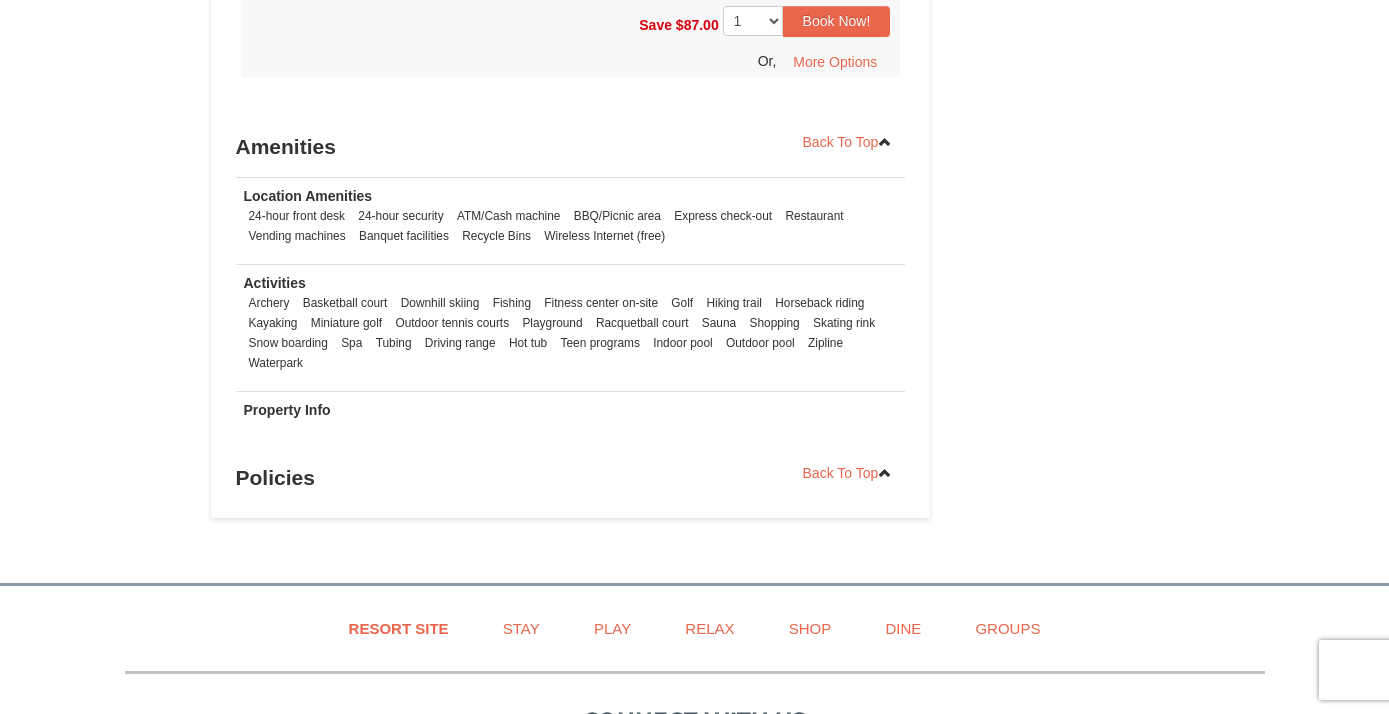 click on "Waterpark" at bounding box center [276, 363] 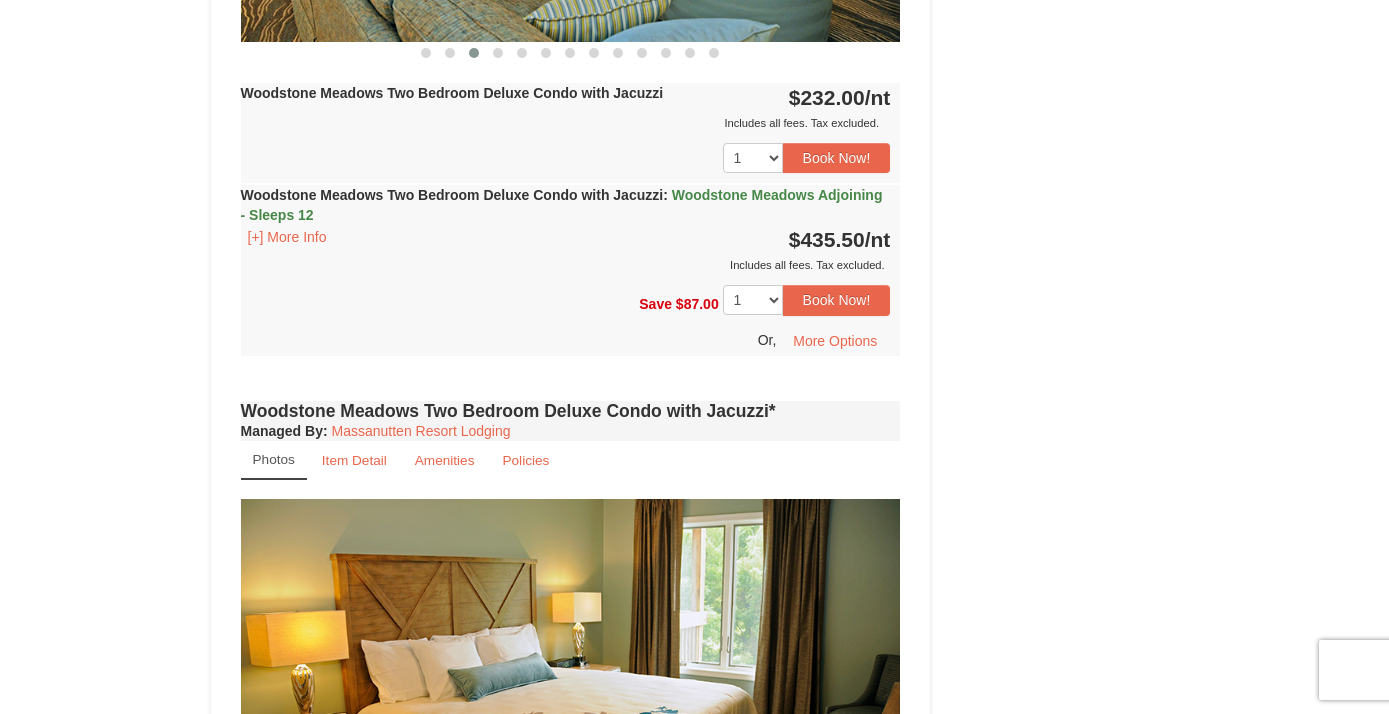 scroll, scrollTop: 0, scrollLeft: 0, axis: both 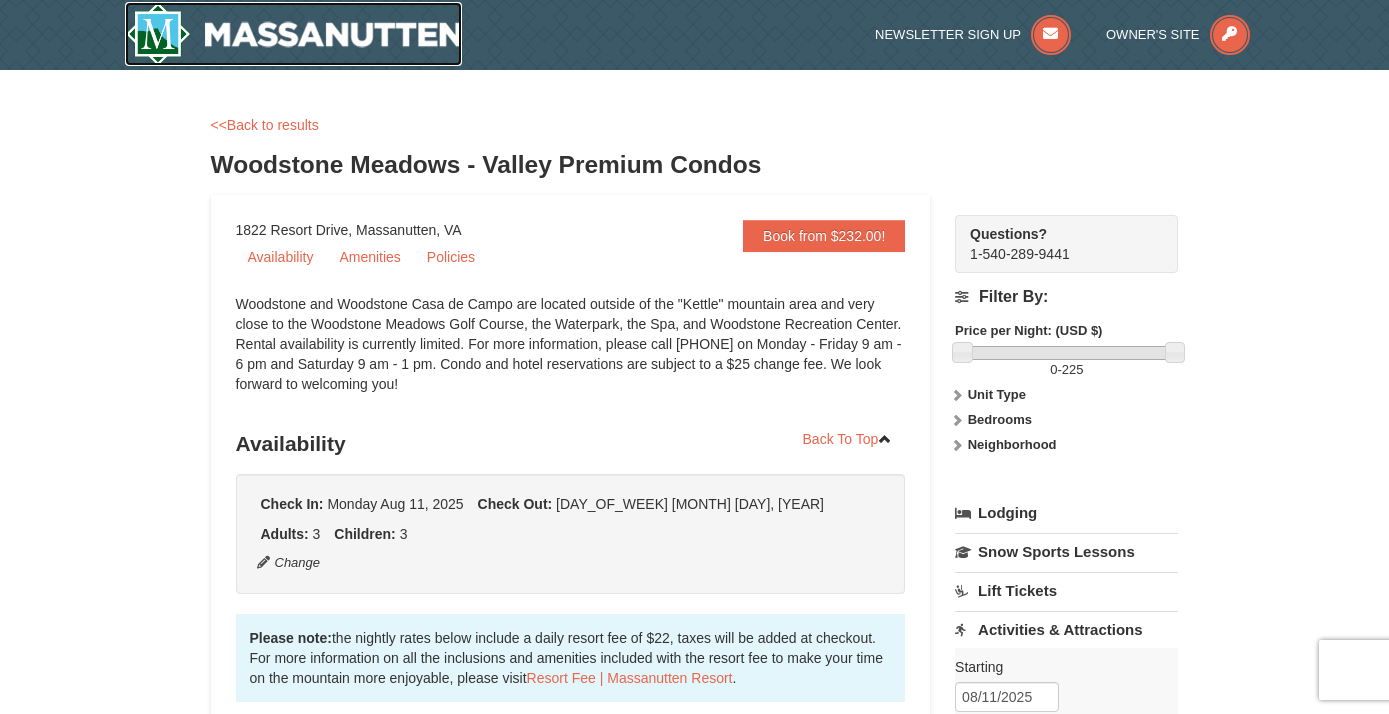 click at bounding box center [294, 34] 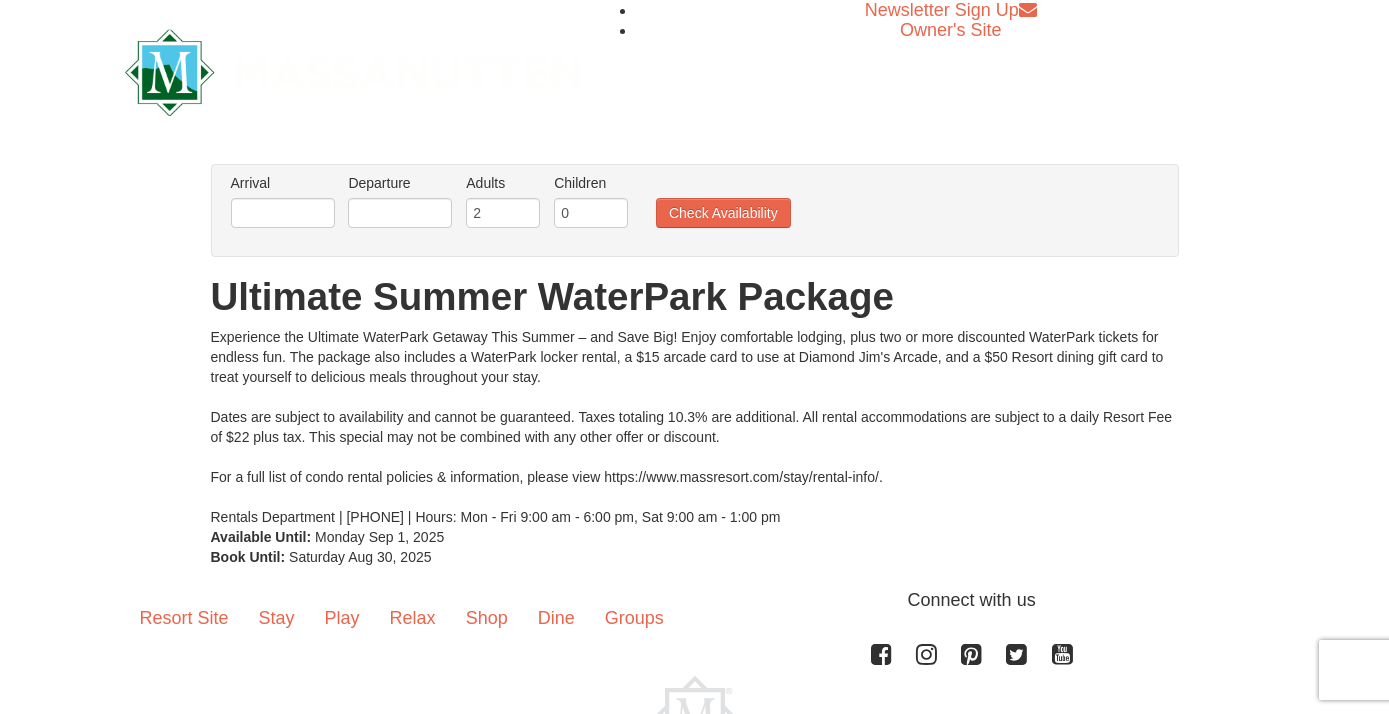 scroll, scrollTop: 0, scrollLeft: 0, axis: both 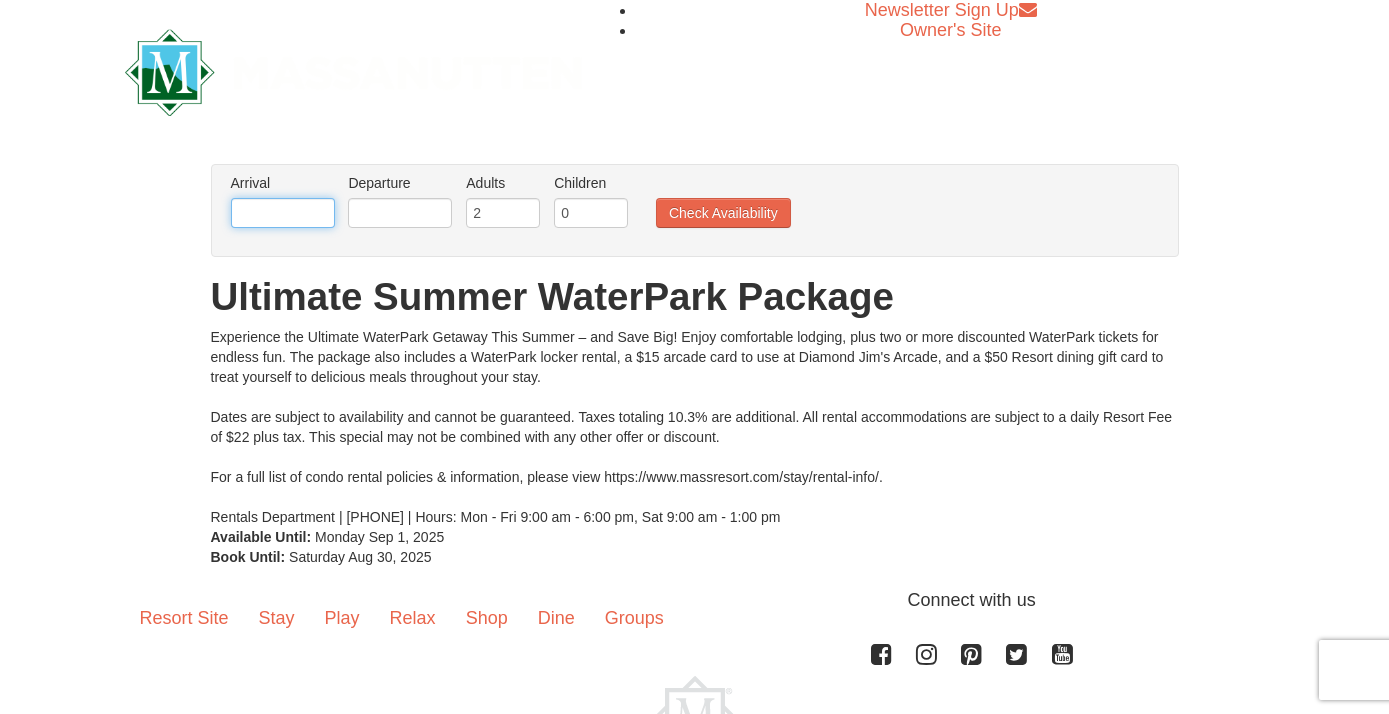 click at bounding box center (283, 213) 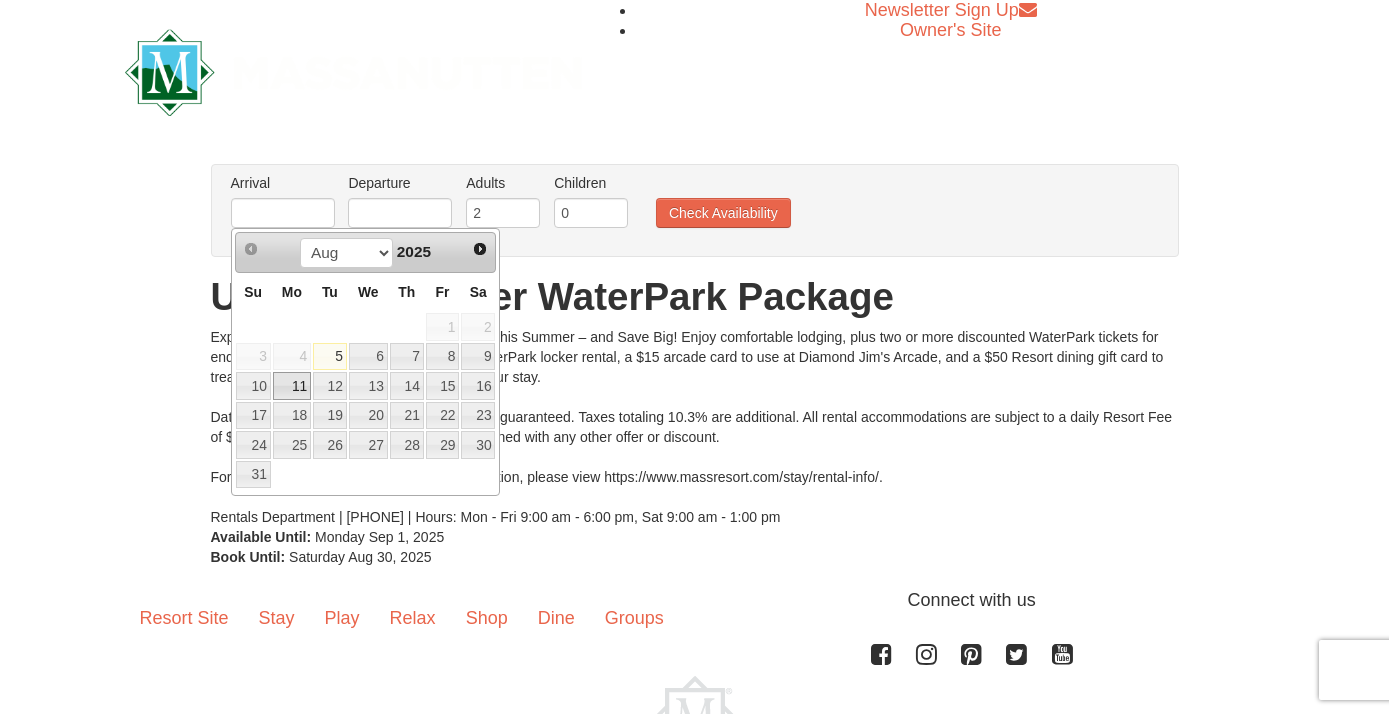 click on "11" at bounding box center [292, 386] 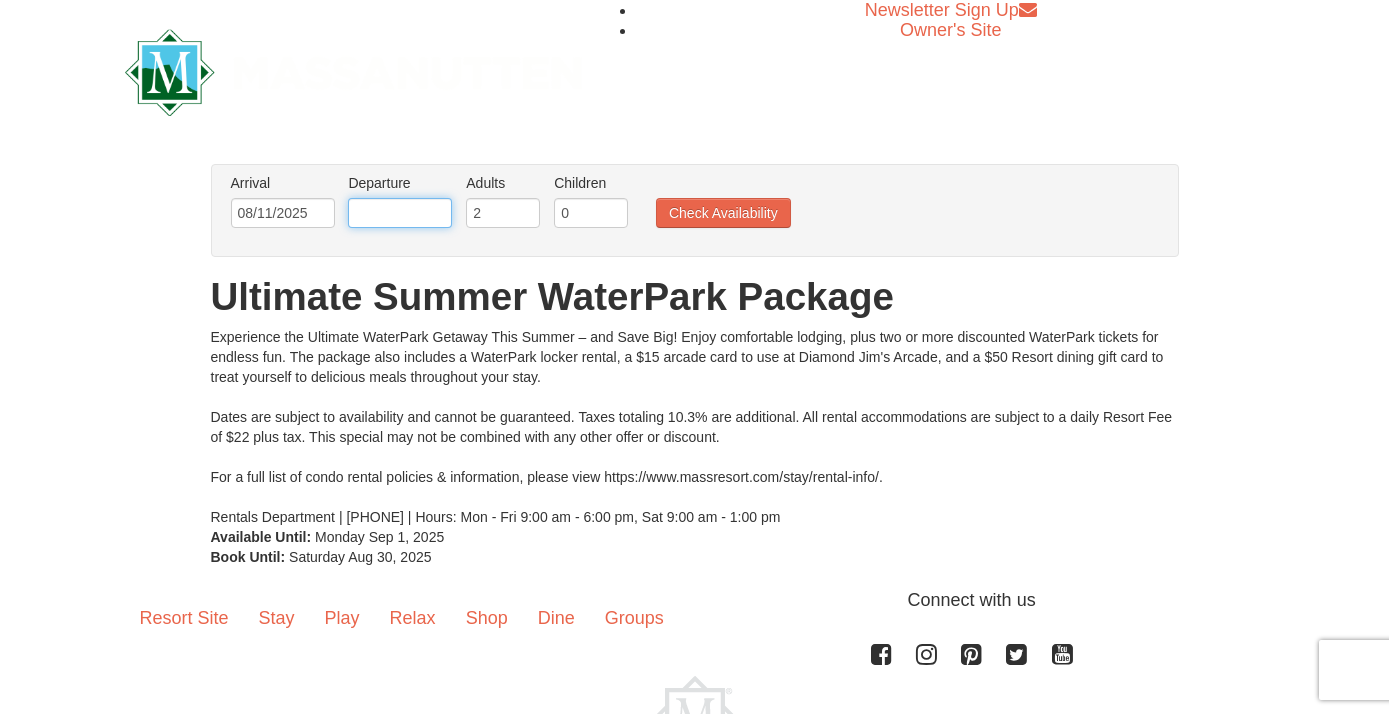 click at bounding box center [400, 213] 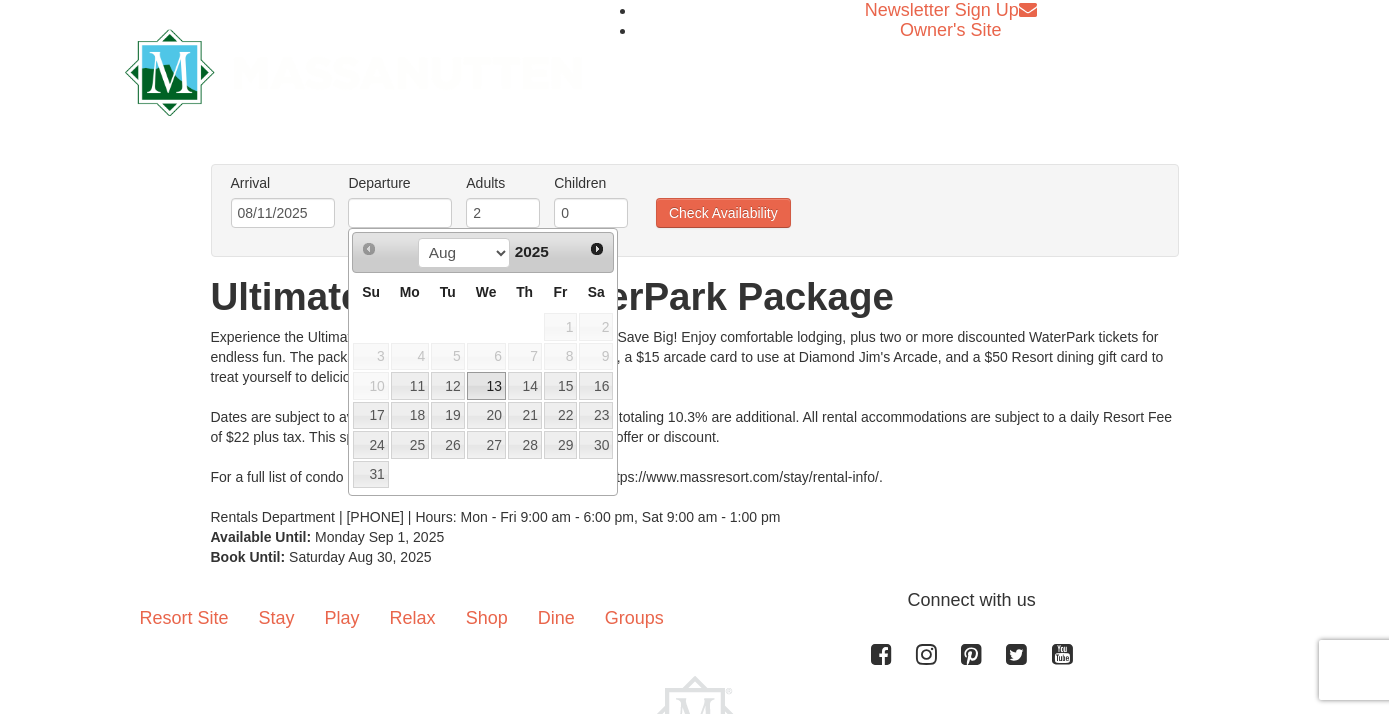 click on "13" at bounding box center [486, 386] 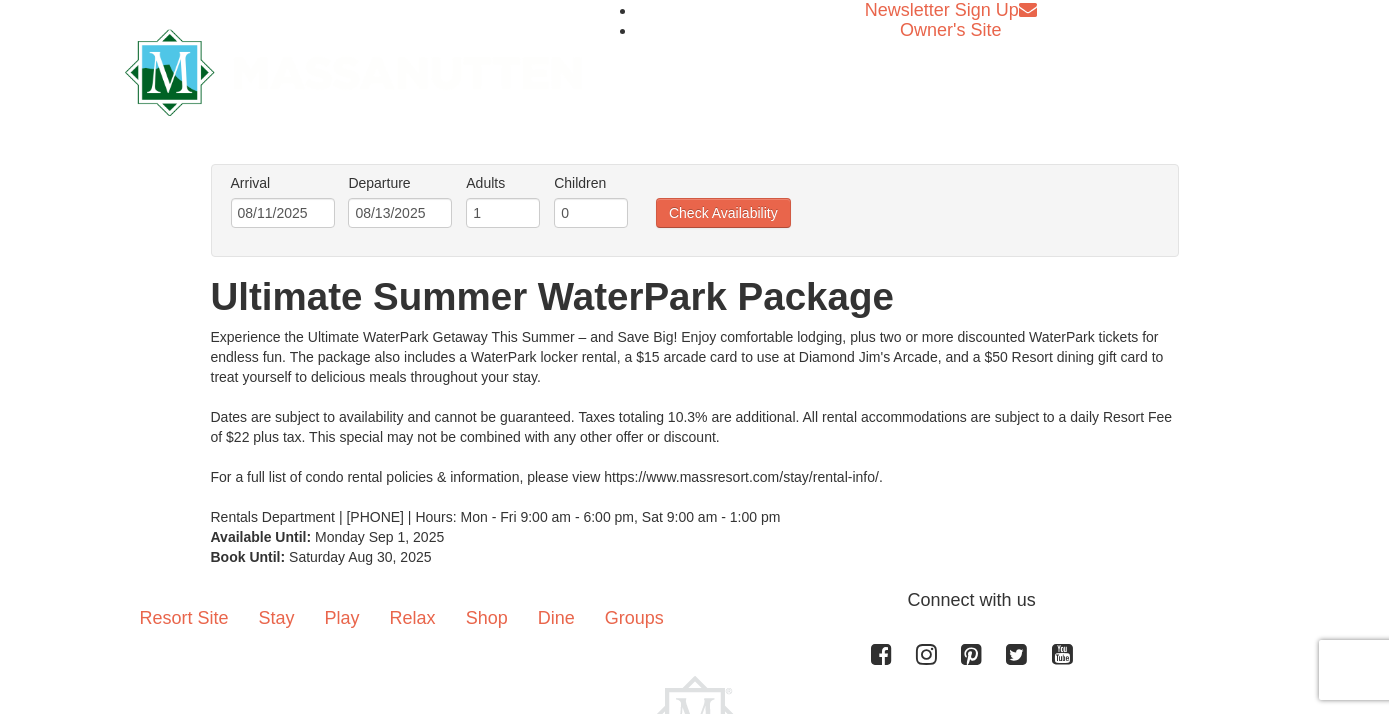 click on "1" at bounding box center (503, 213) 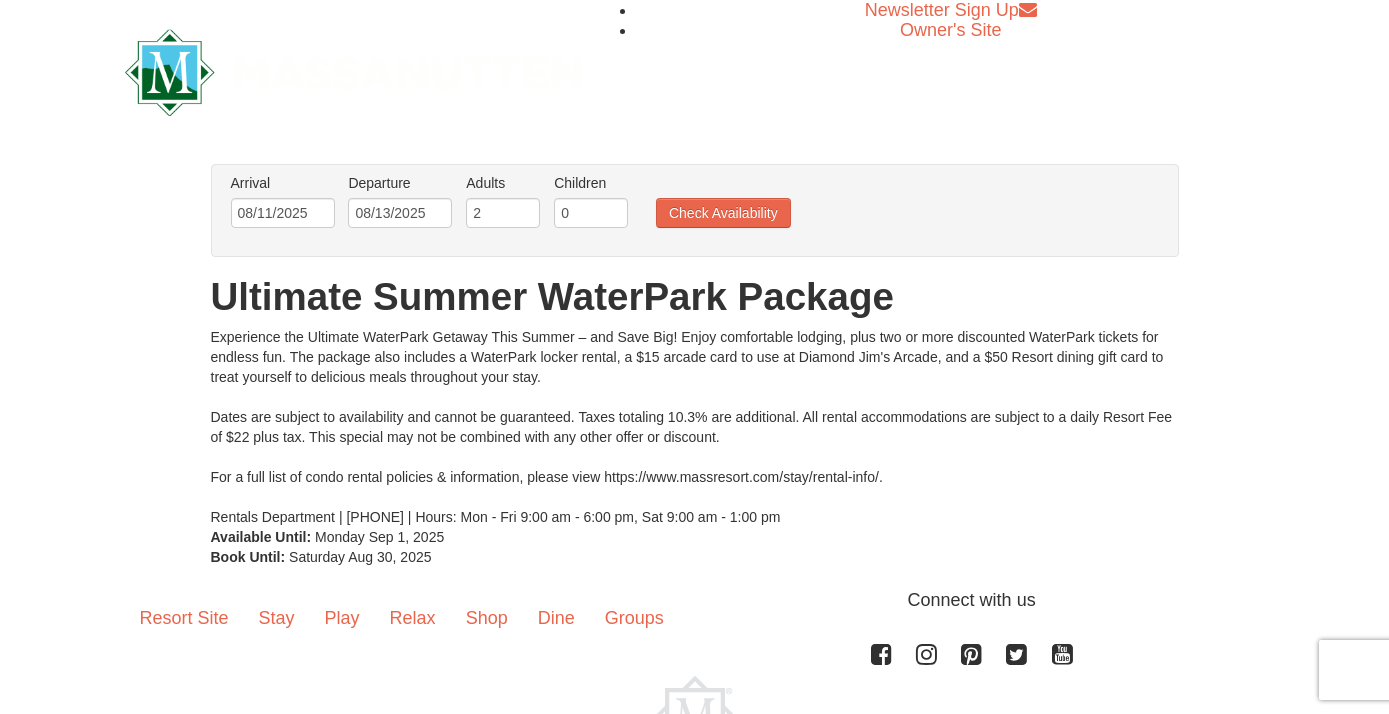 click on "2" at bounding box center (503, 213) 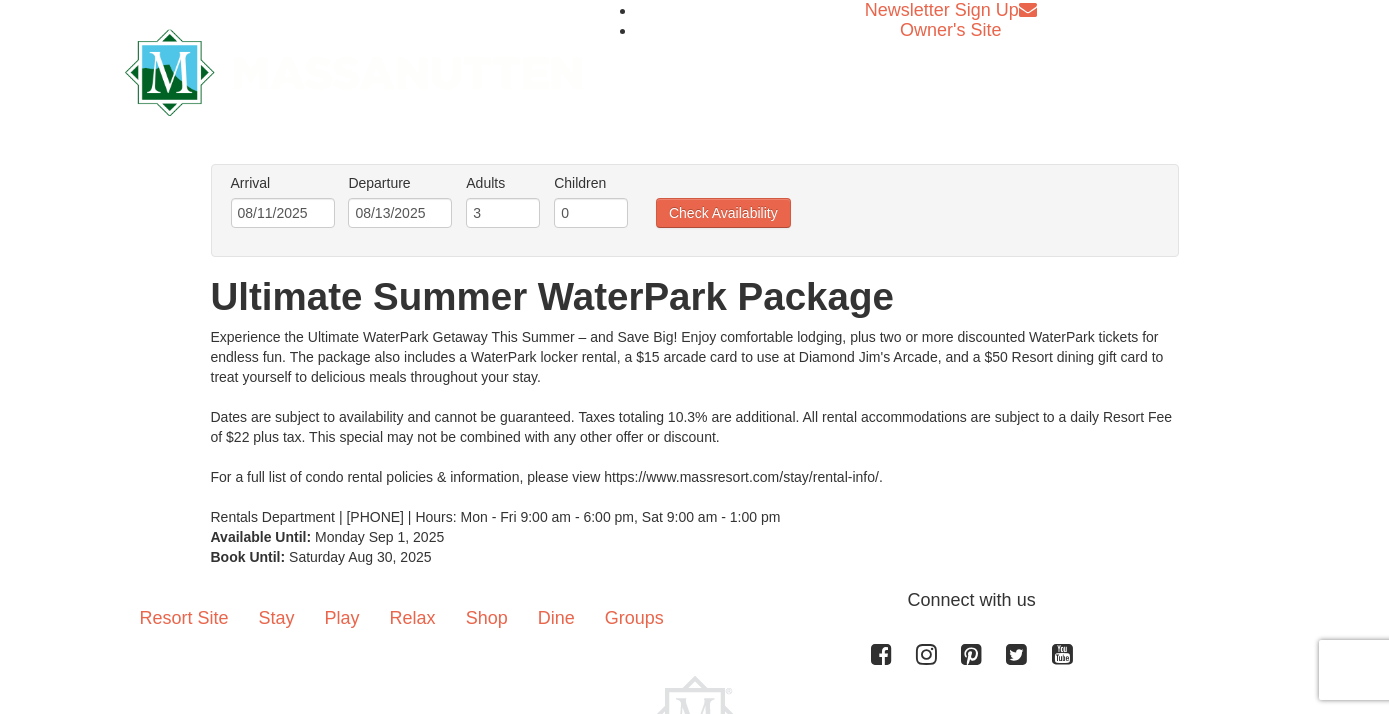 type on "3" 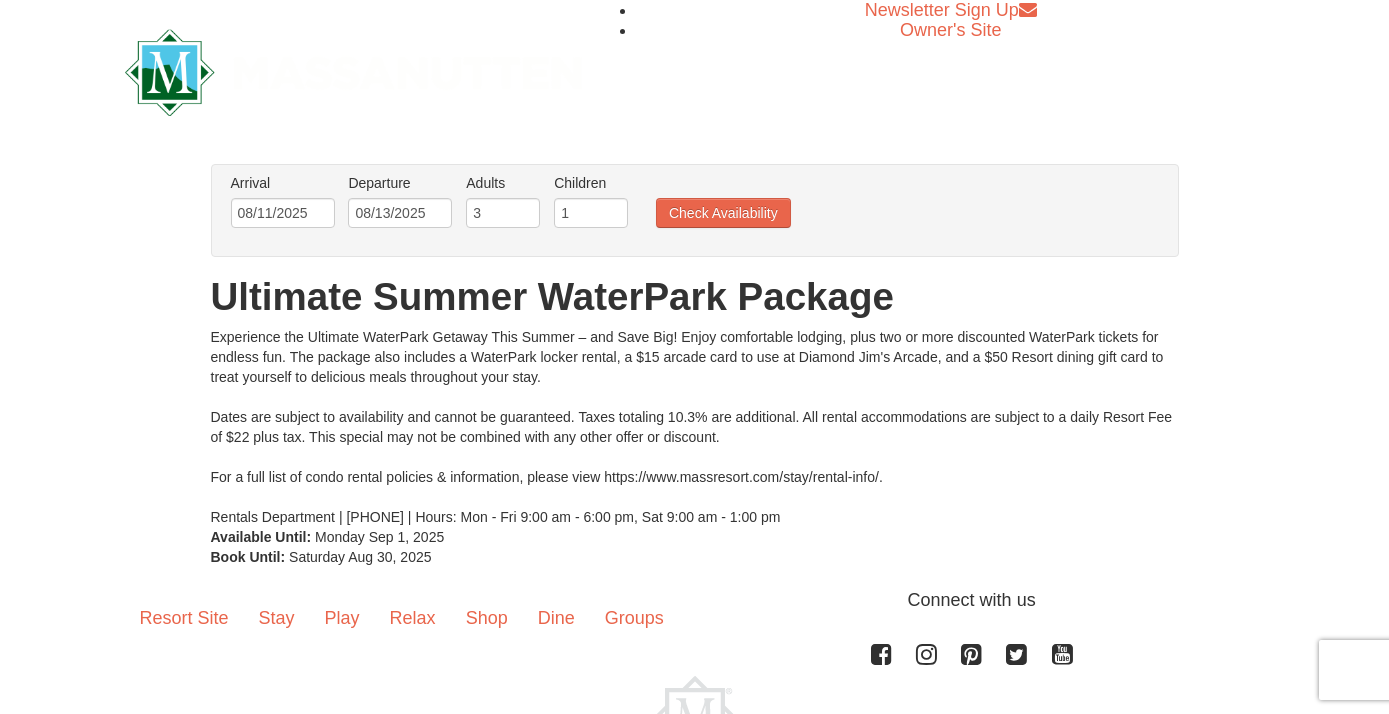 click on "1" at bounding box center (591, 213) 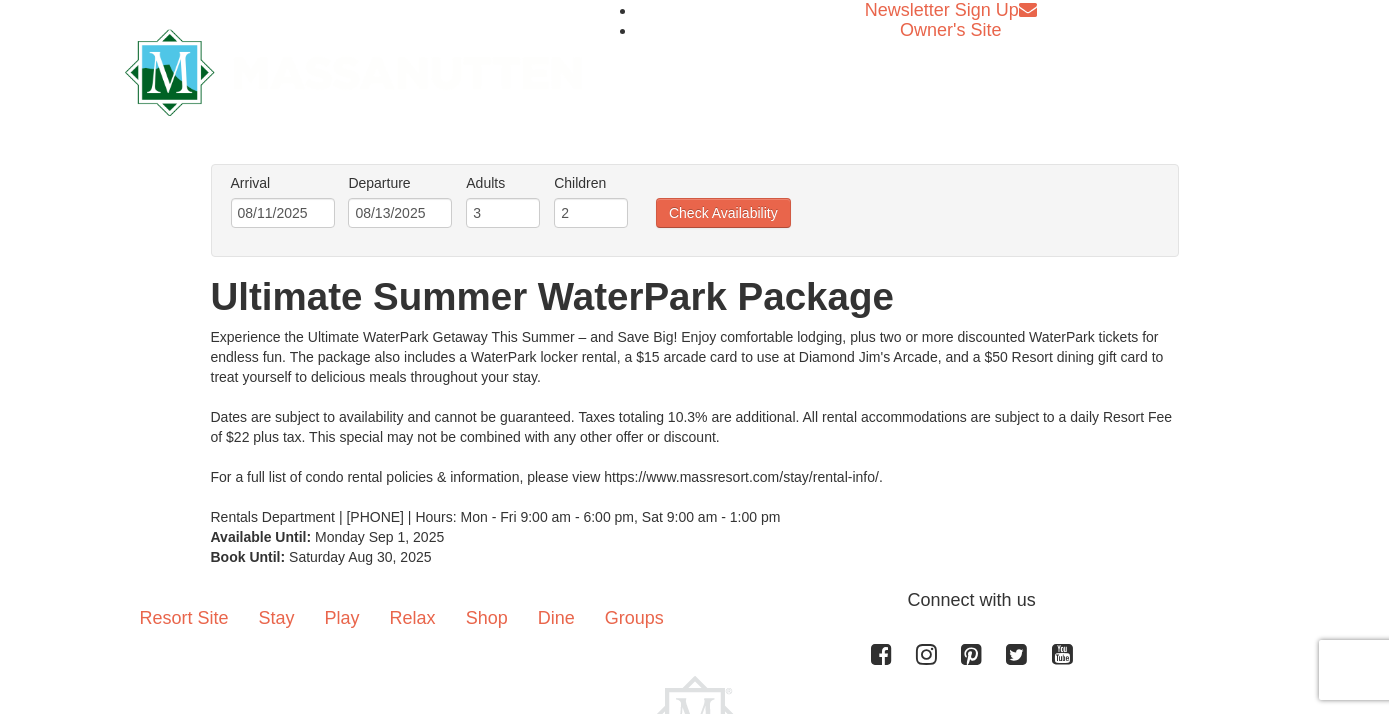 click on "2" at bounding box center [591, 213] 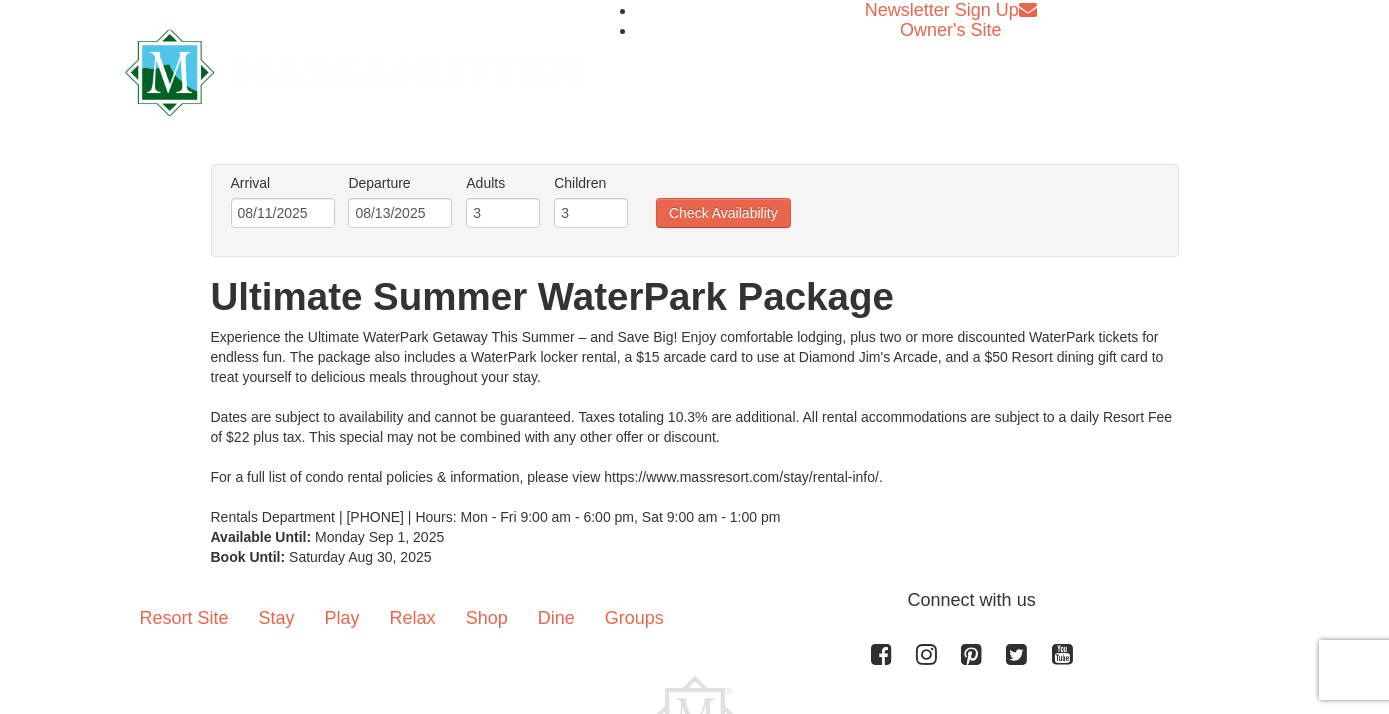 type on "3" 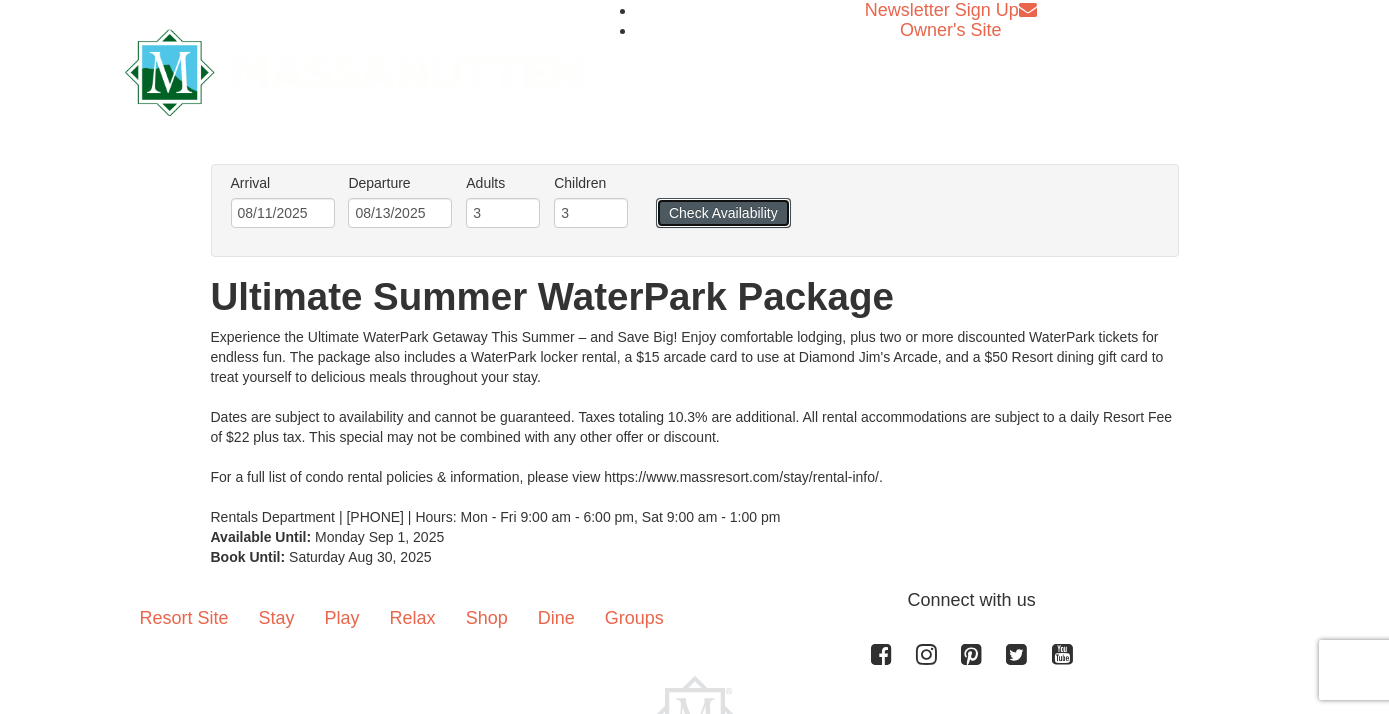 click on "Check Availability" at bounding box center (723, 213) 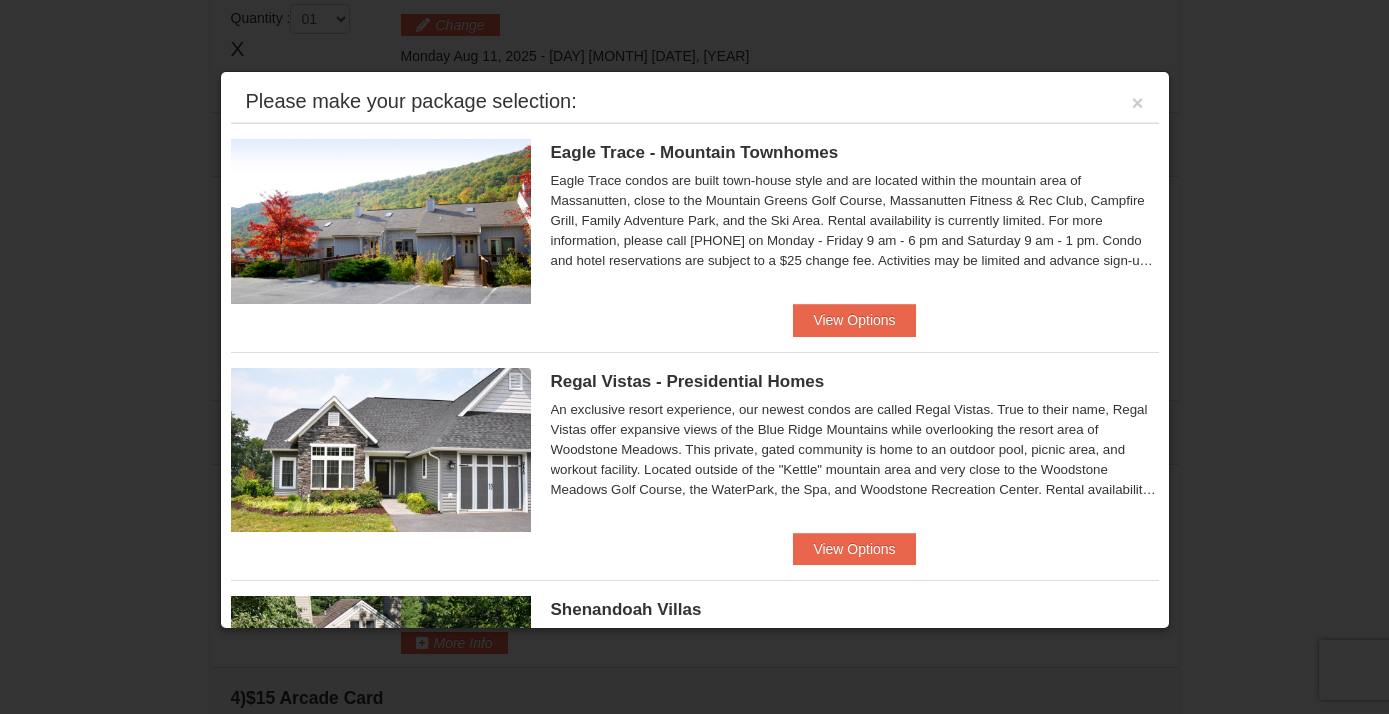 scroll, scrollTop: 631, scrollLeft: 0, axis: vertical 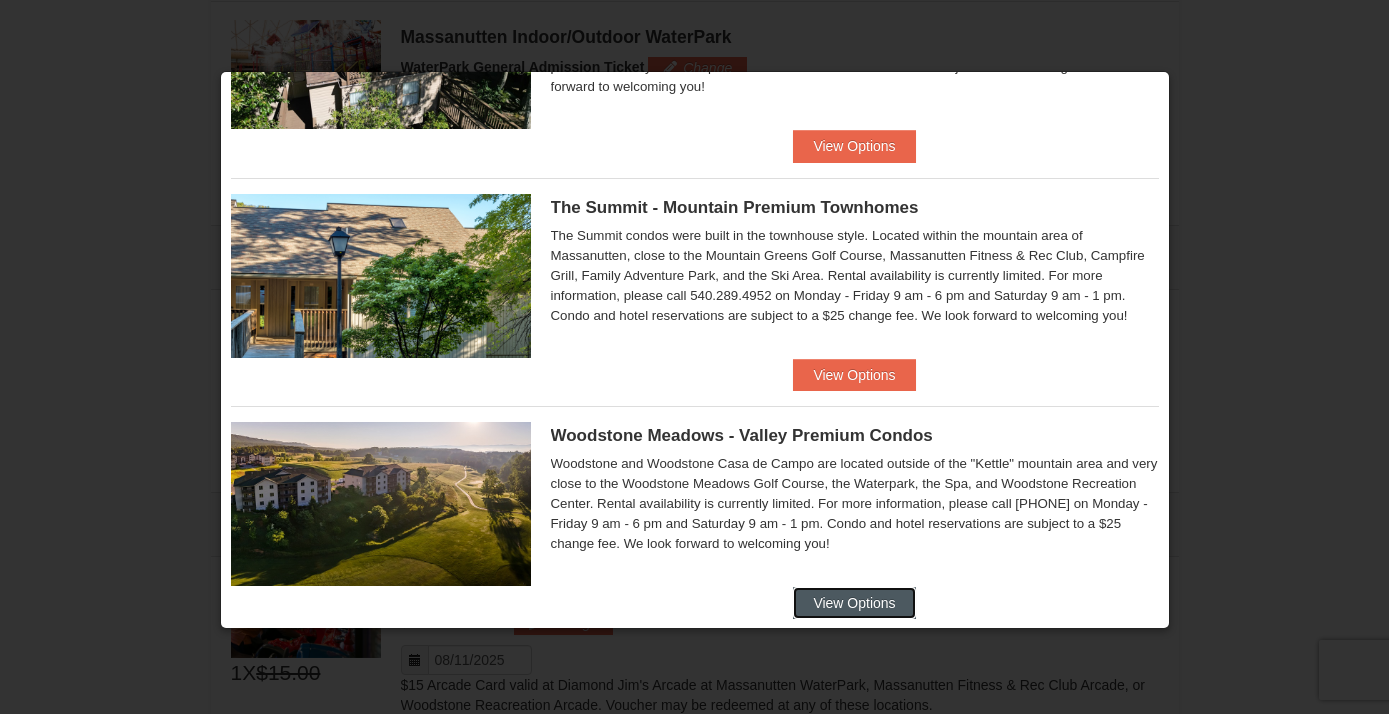 click on "View Options" at bounding box center (854, 603) 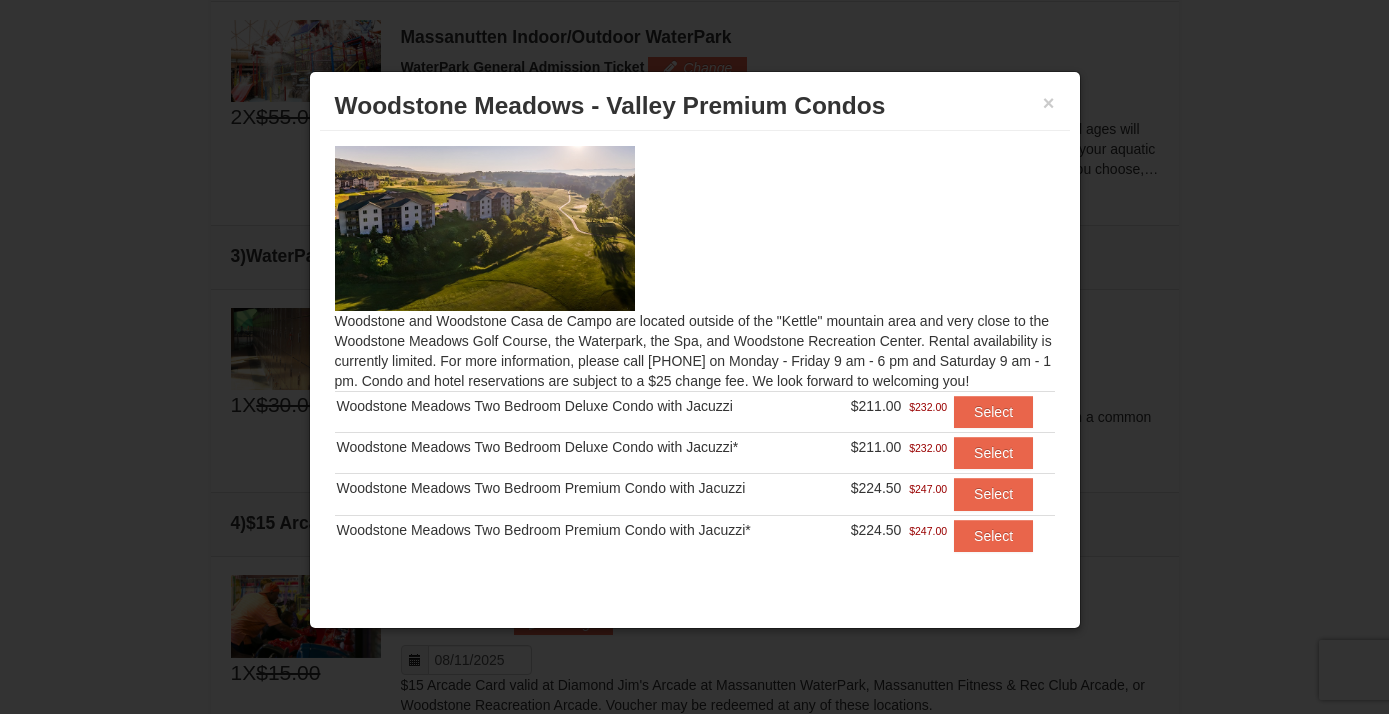 scroll, scrollTop: 28, scrollLeft: 0, axis: vertical 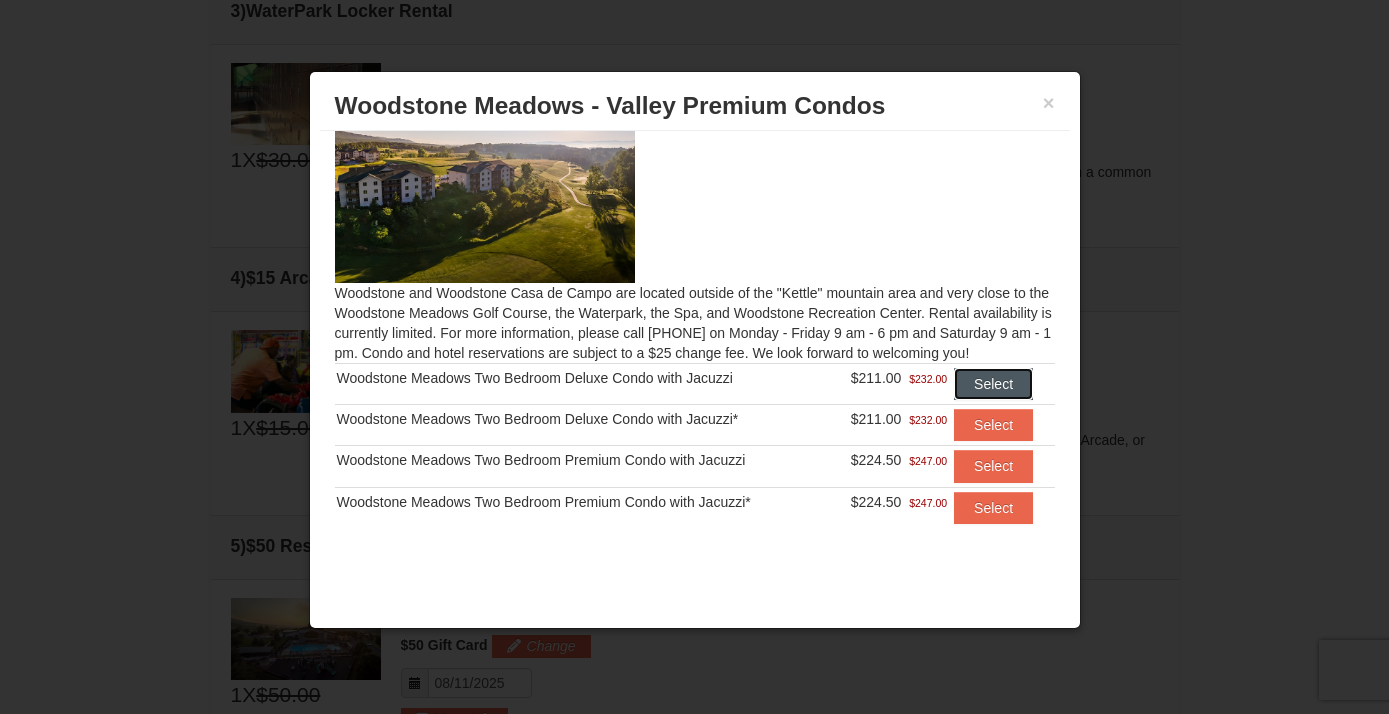 click on "Select" at bounding box center (993, 384) 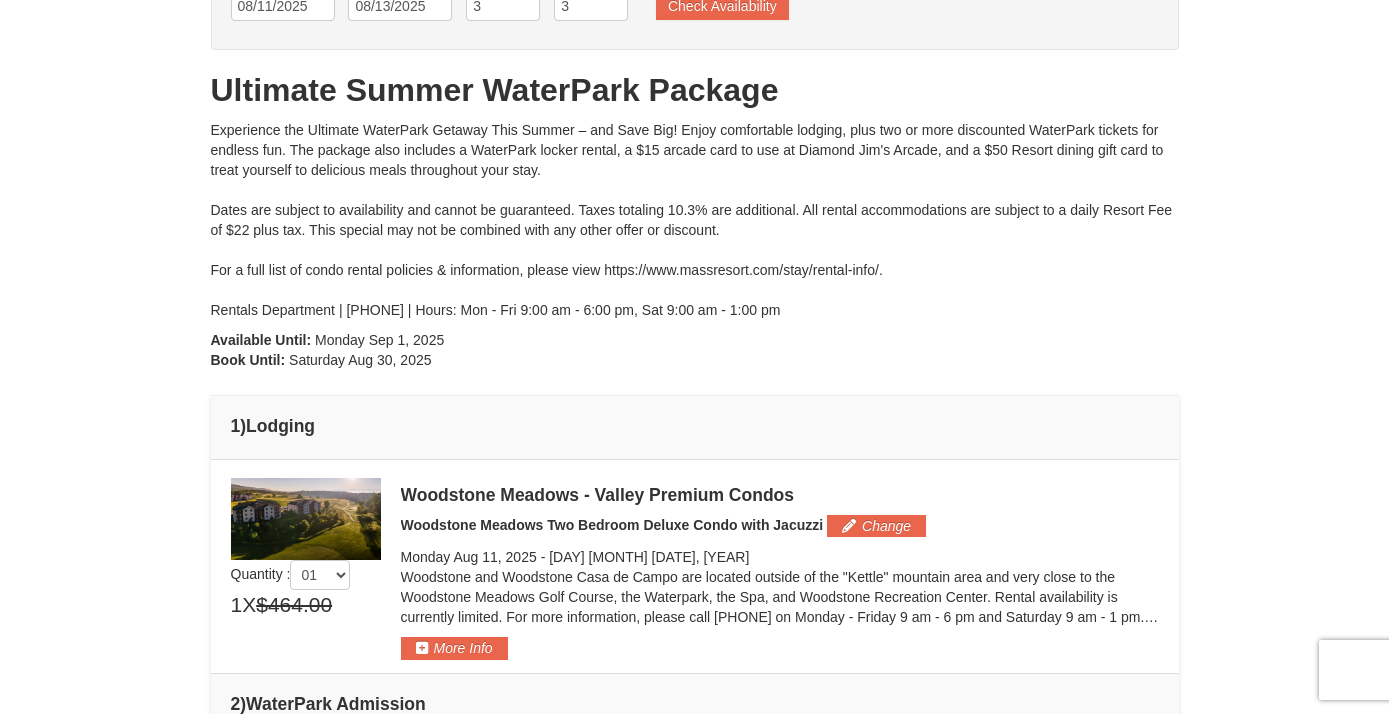 scroll, scrollTop: 28, scrollLeft: 0, axis: vertical 